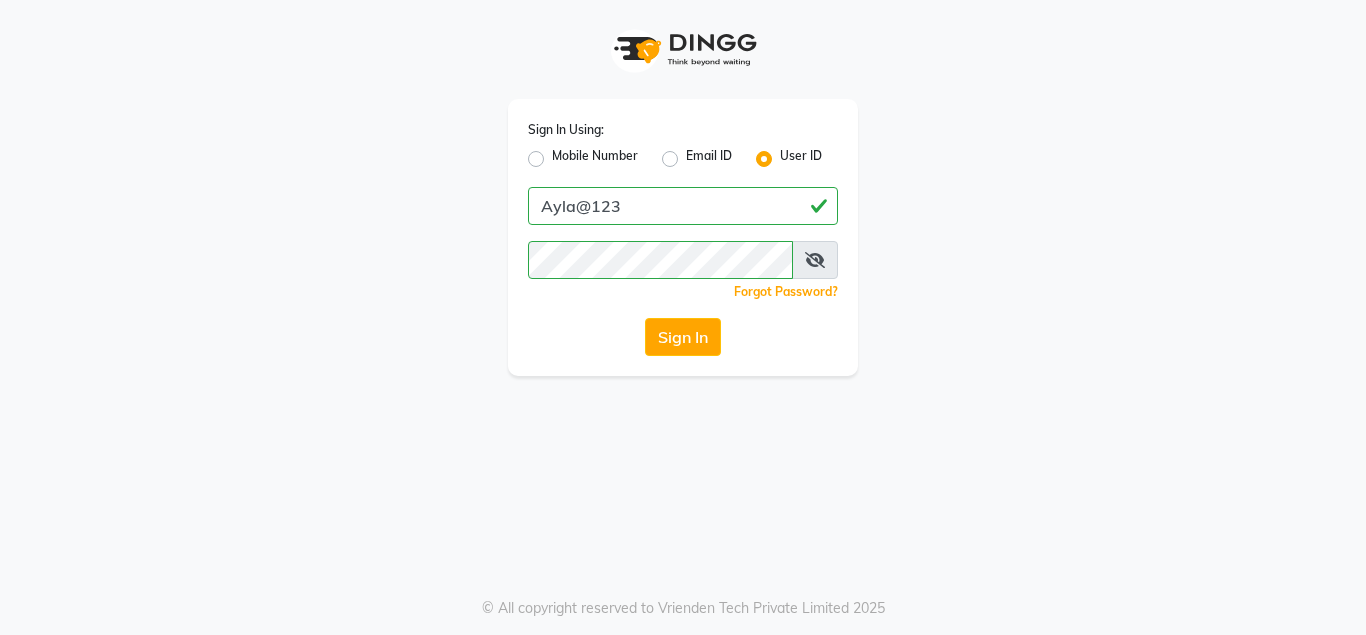 scroll, scrollTop: 0, scrollLeft: 0, axis: both 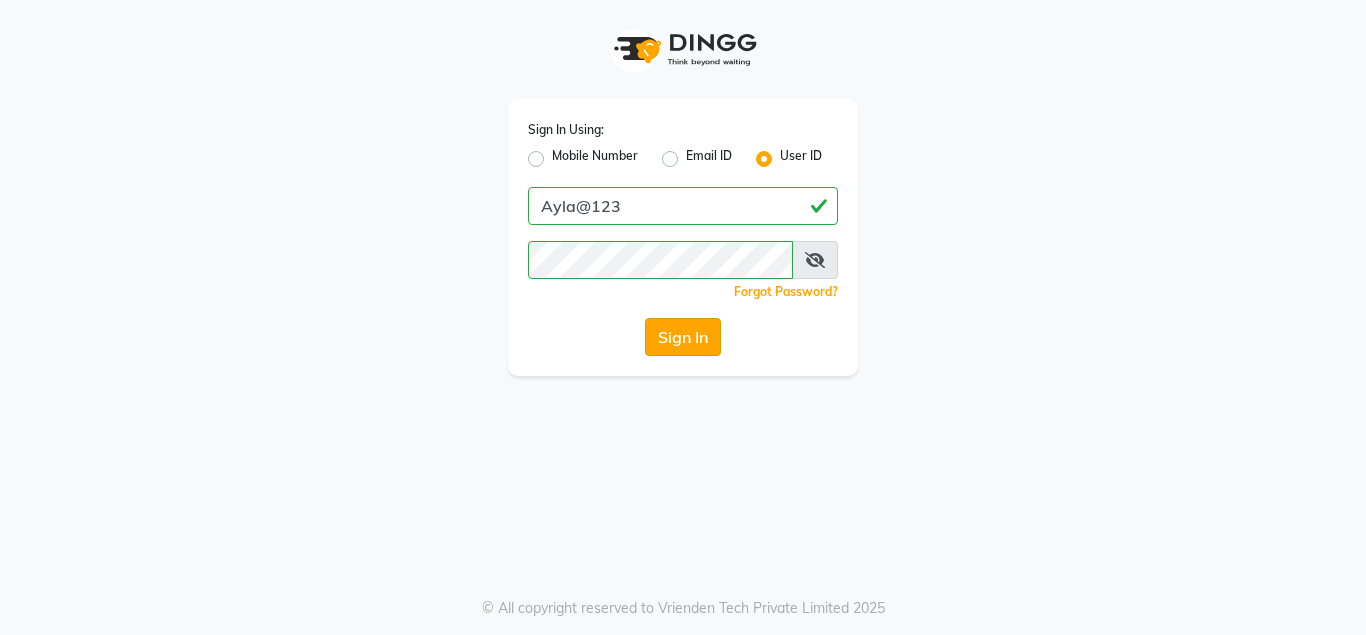 click on "Sign In" 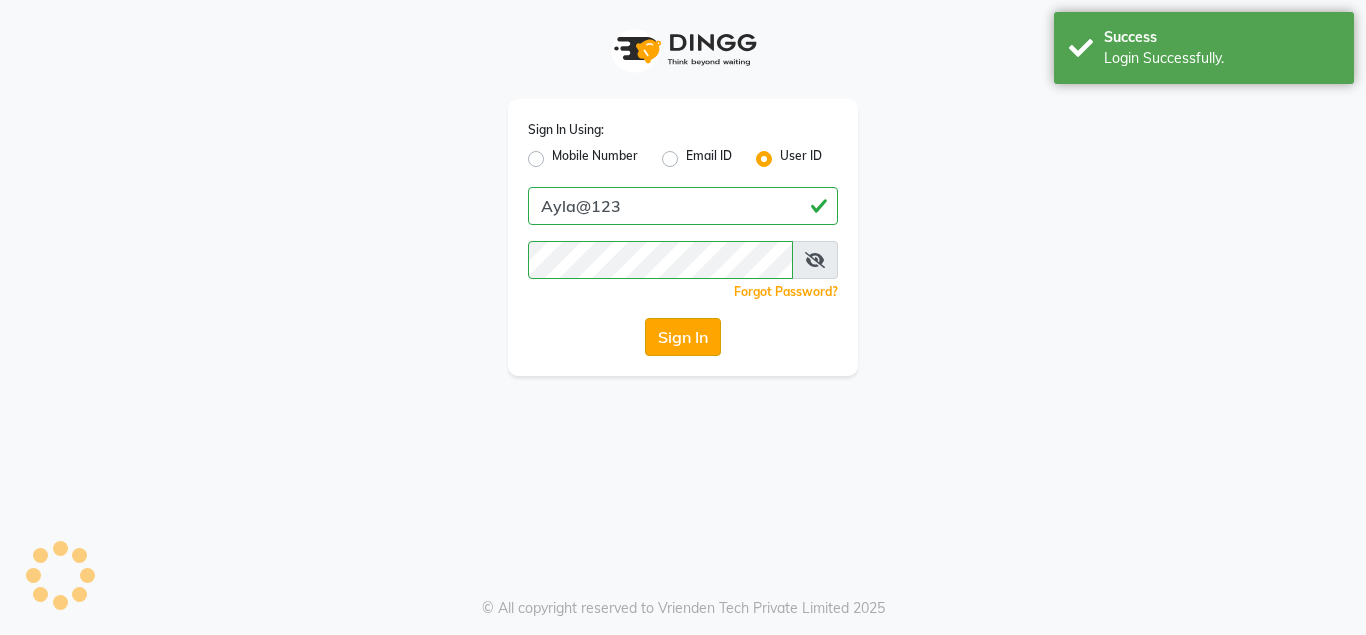 select on "7756" 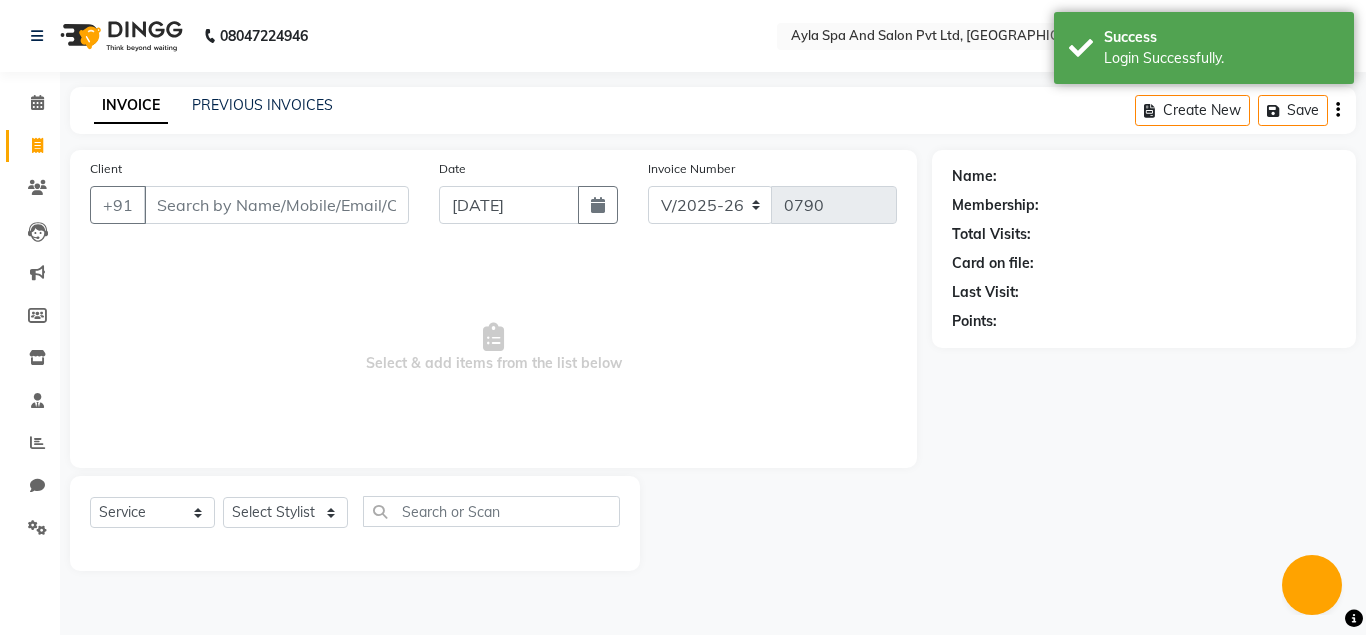 scroll, scrollTop: 0, scrollLeft: 0, axis: both 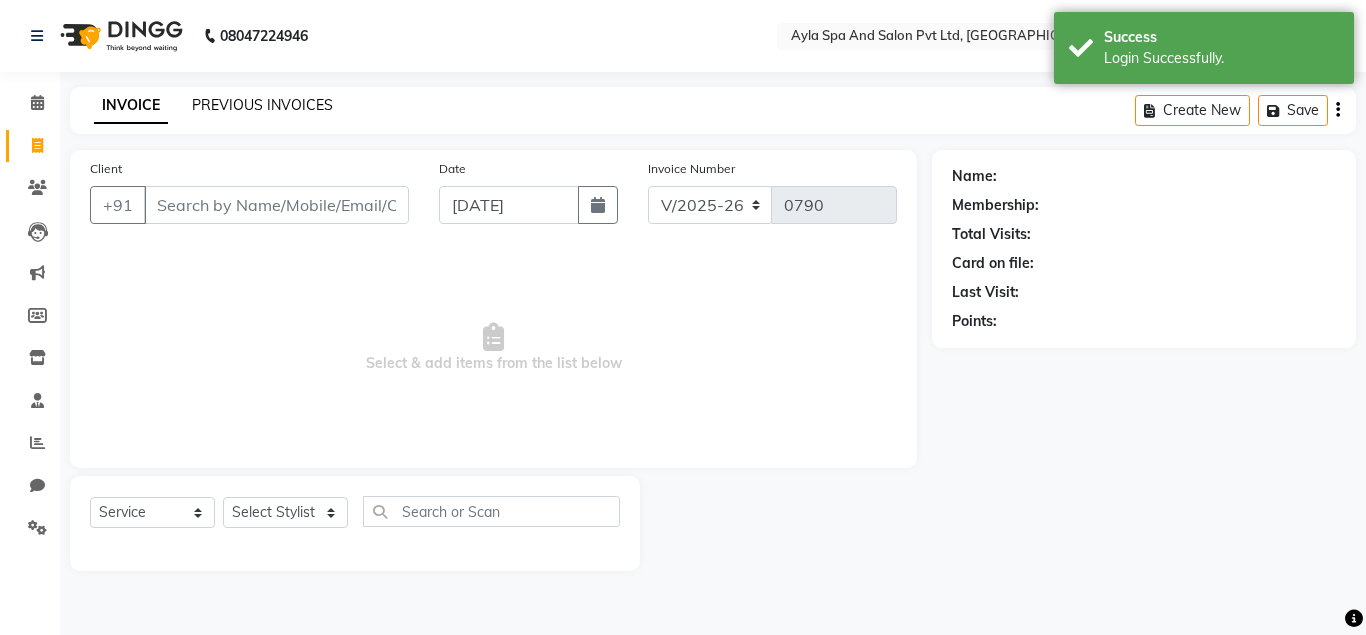 click on "PREVIOUS INVOICES" 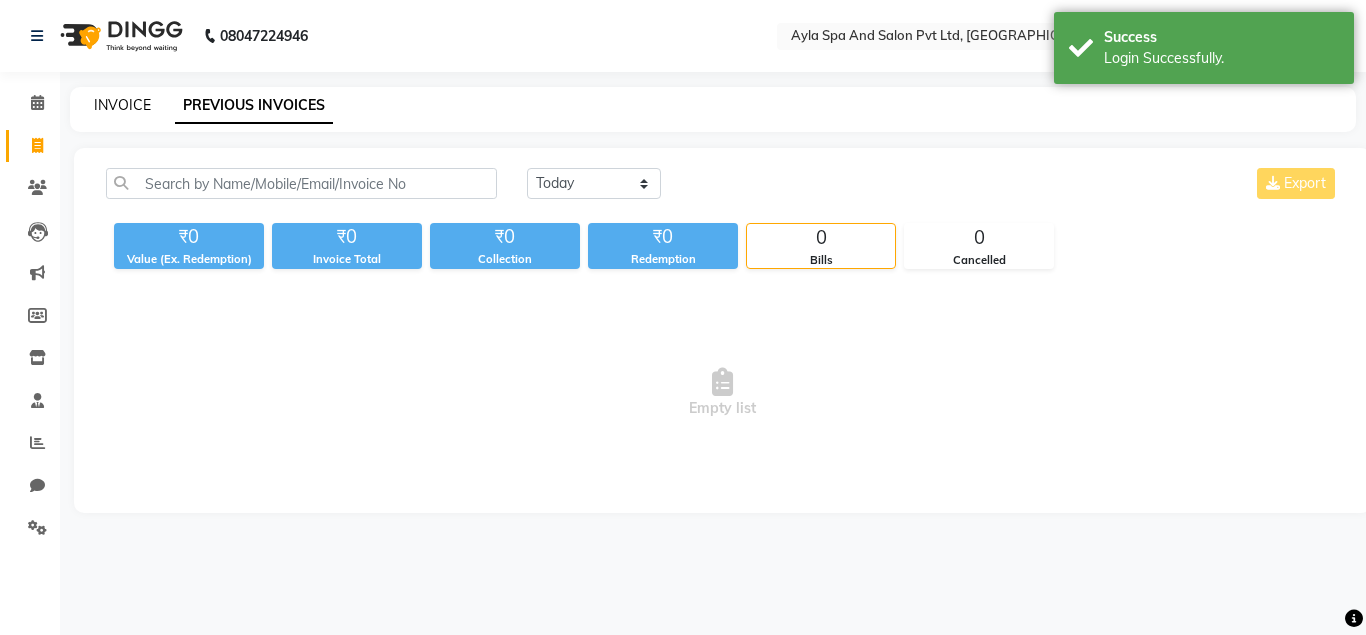 click on "INVOICE" 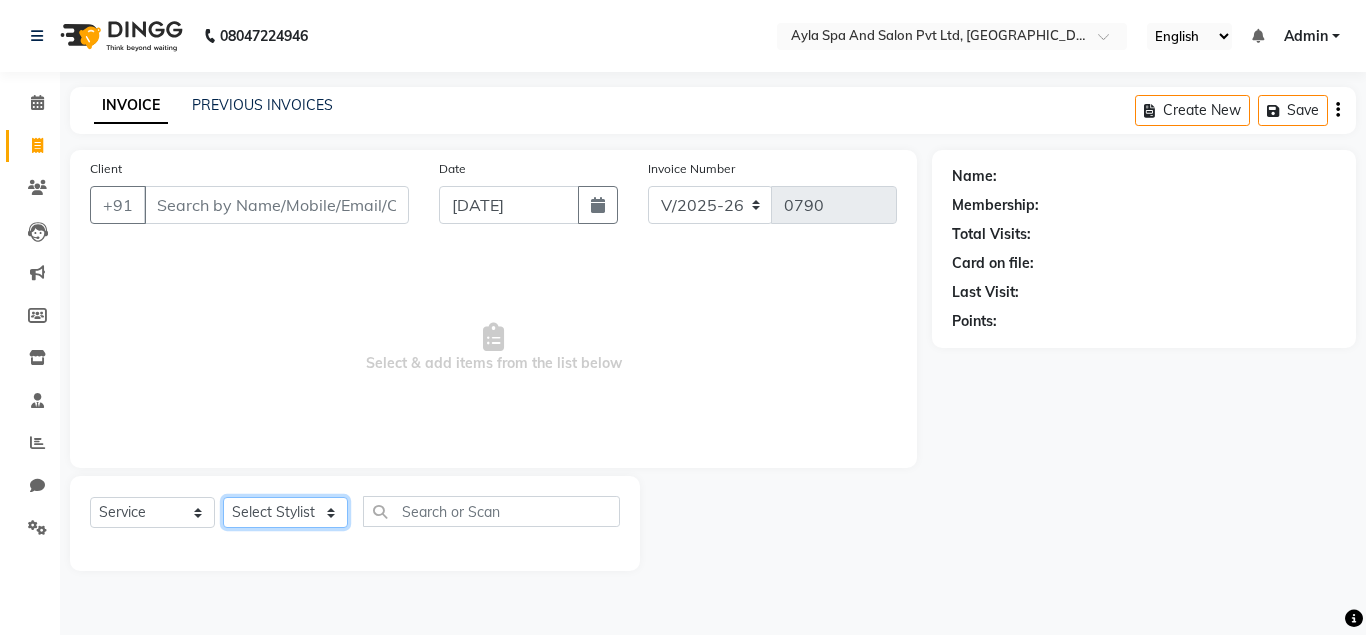 click on "Select Stylist [PERSON_NAME][DATE] [PERSON_NAME] NAVEEN [PERSON_NAME] [PERSON_NAME]" 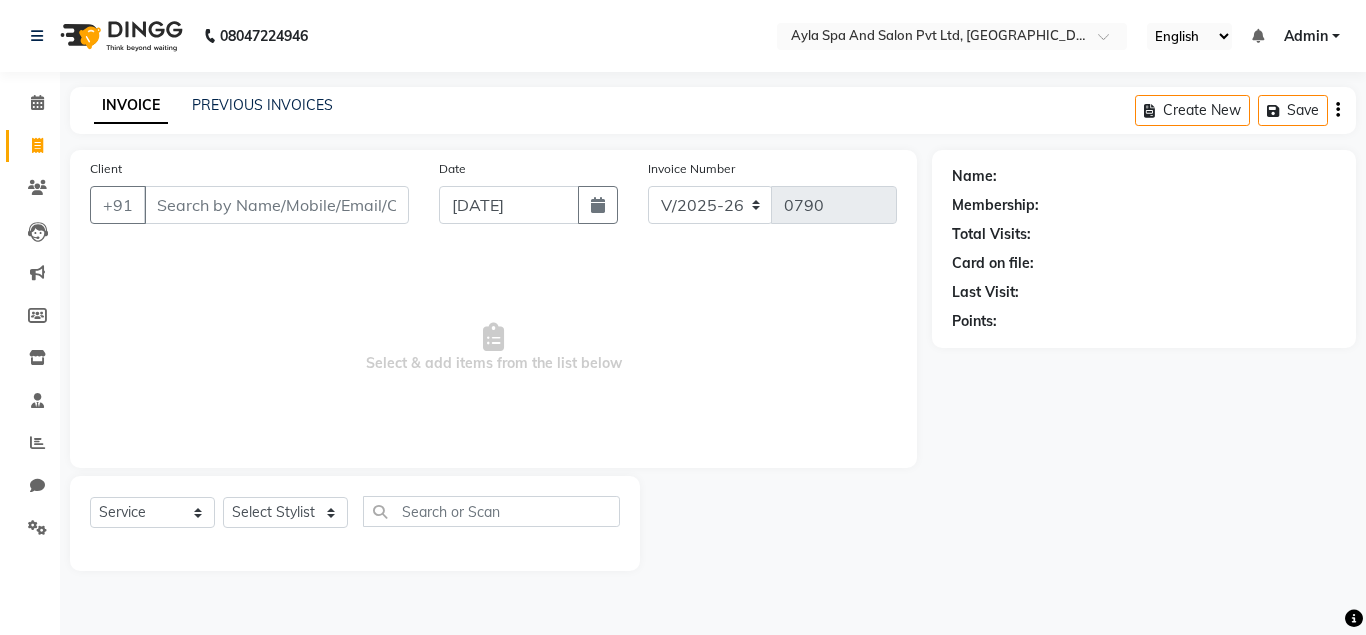 click on "INVOICE PREVIOUS INVOICES Create New   Save  Client +91 Date 13-07-2025 Invoice Number V/2025 V/2025-26 0790  Select & add items from the list below  Select  Service  Product  Membership  Package Voucher Prepaid Gift Card  Select Stylist Akshit raja Athif meena NAVEEN Neelima Renuka Silpa Name: Membership: Total Visits: Card on file: Last Visit:  Points:" 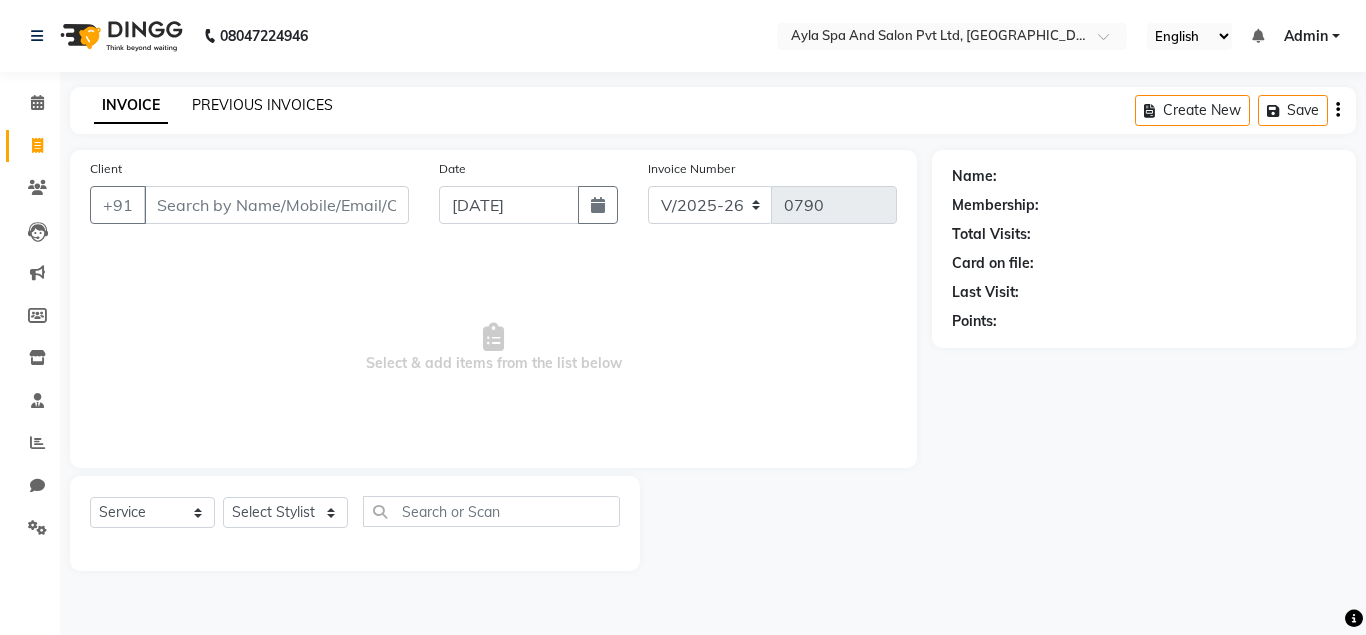 click on "PREVIOUS INVOICES" 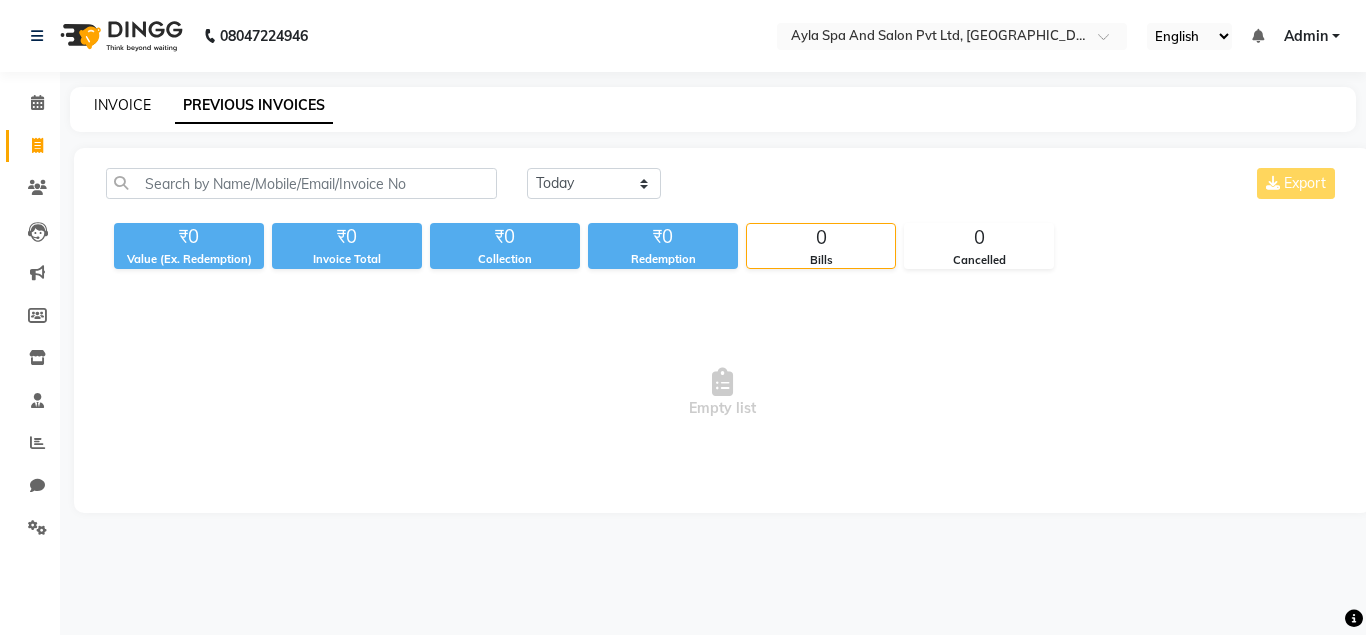 click on "INVOICE" 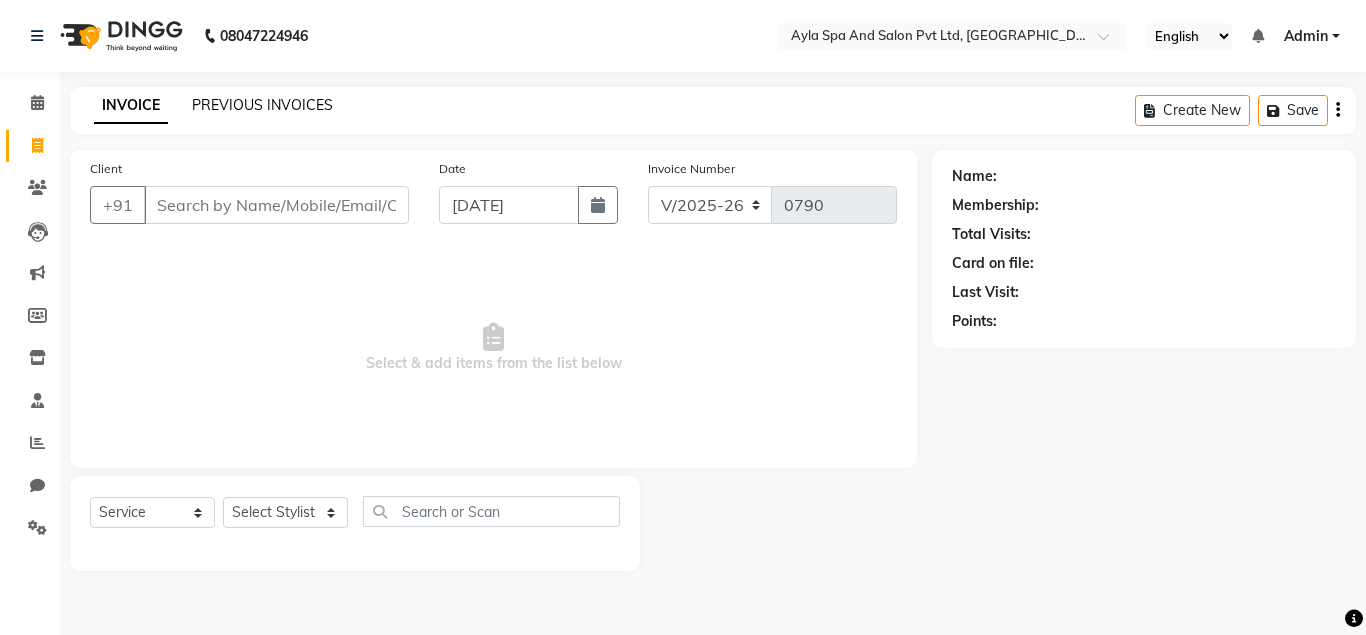 click on "PREVIOUS INVOICES" 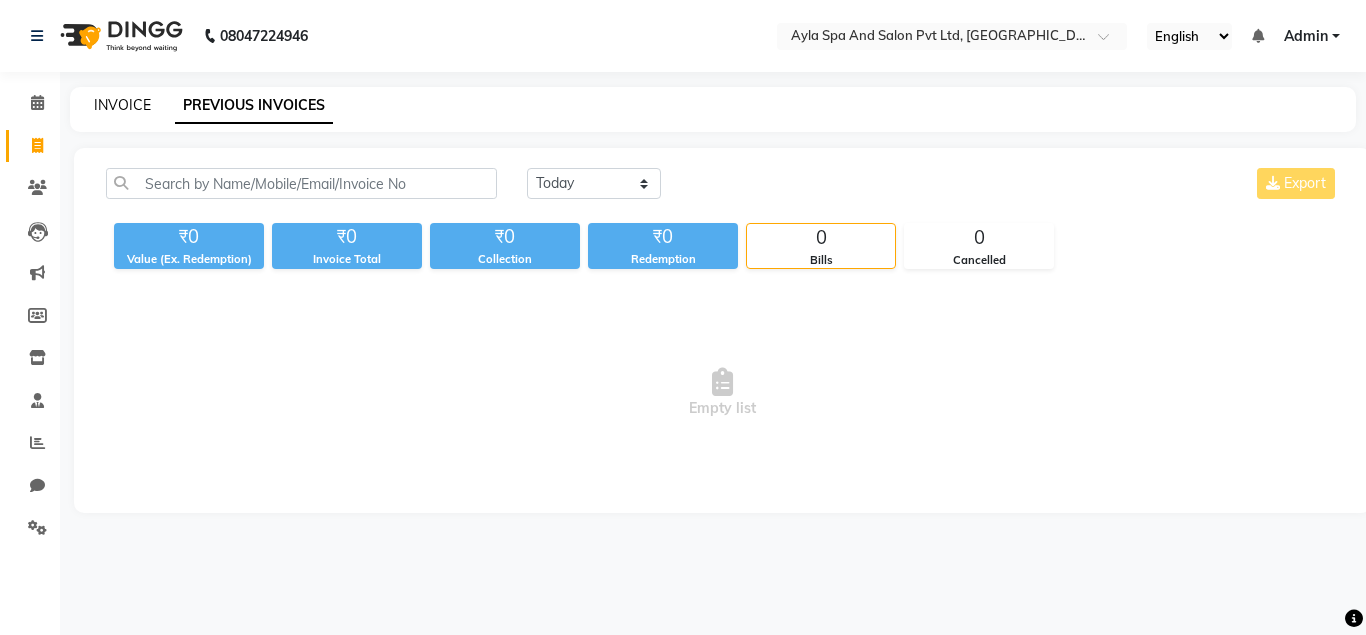 click on "INVOICE" 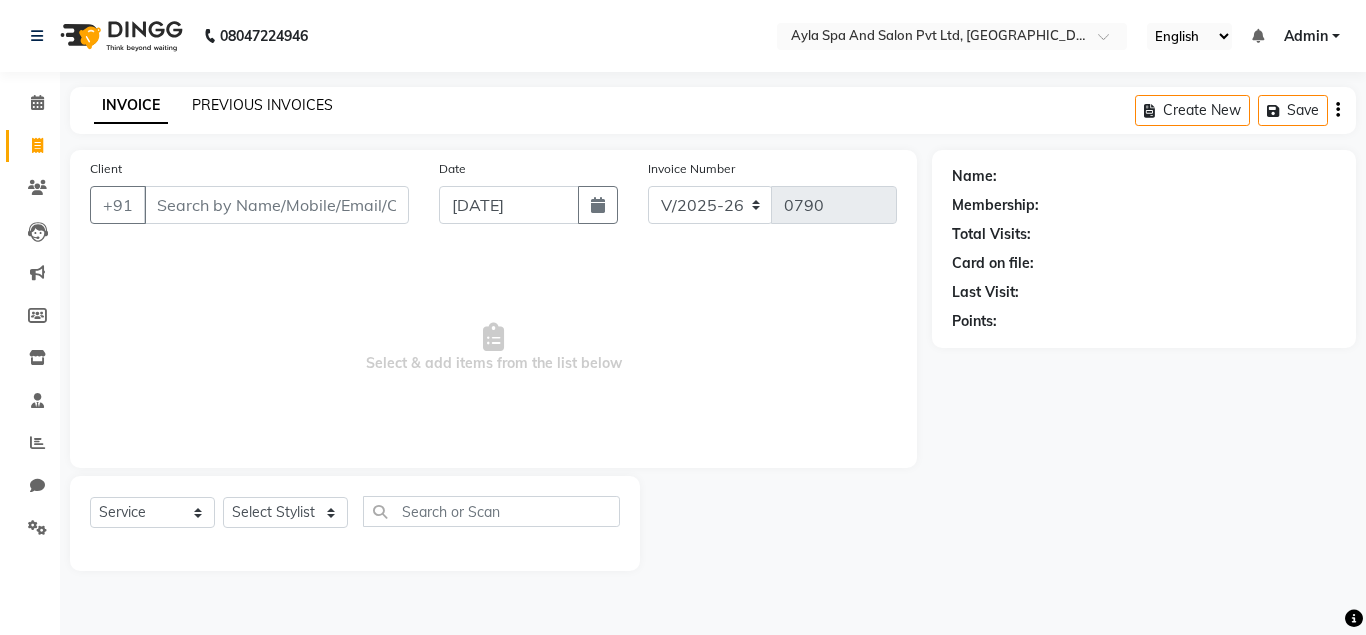 click on "PREVIOUS INVOICES" 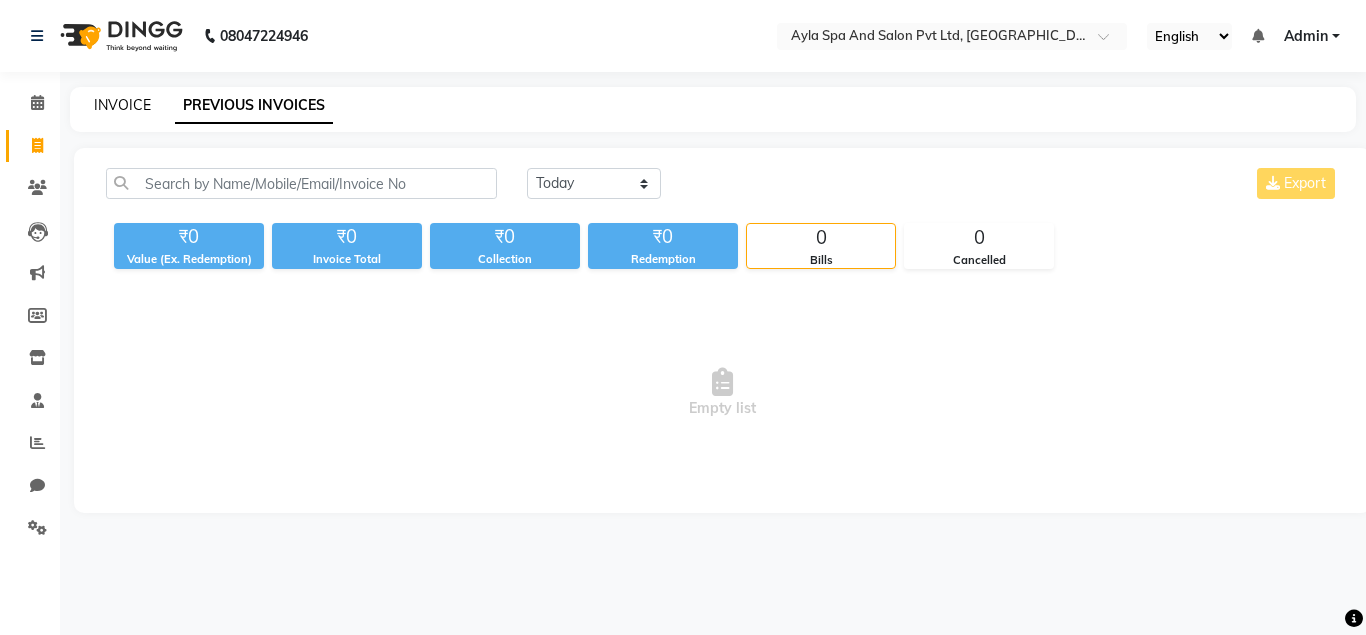 click on "INVOICE" 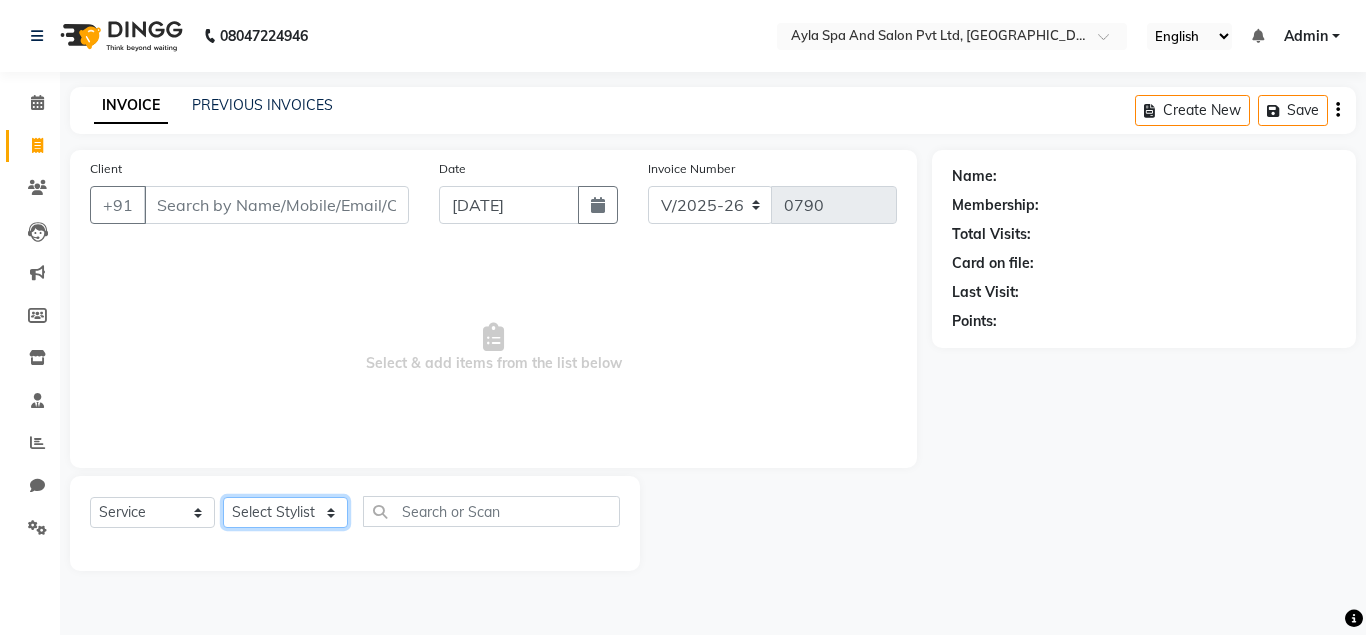 click on "Select Stylist [PERSON_NAME][DATE] [PERSON_NAME] NAVEEN [PERSON_NAME] [PERSON_NAME]" 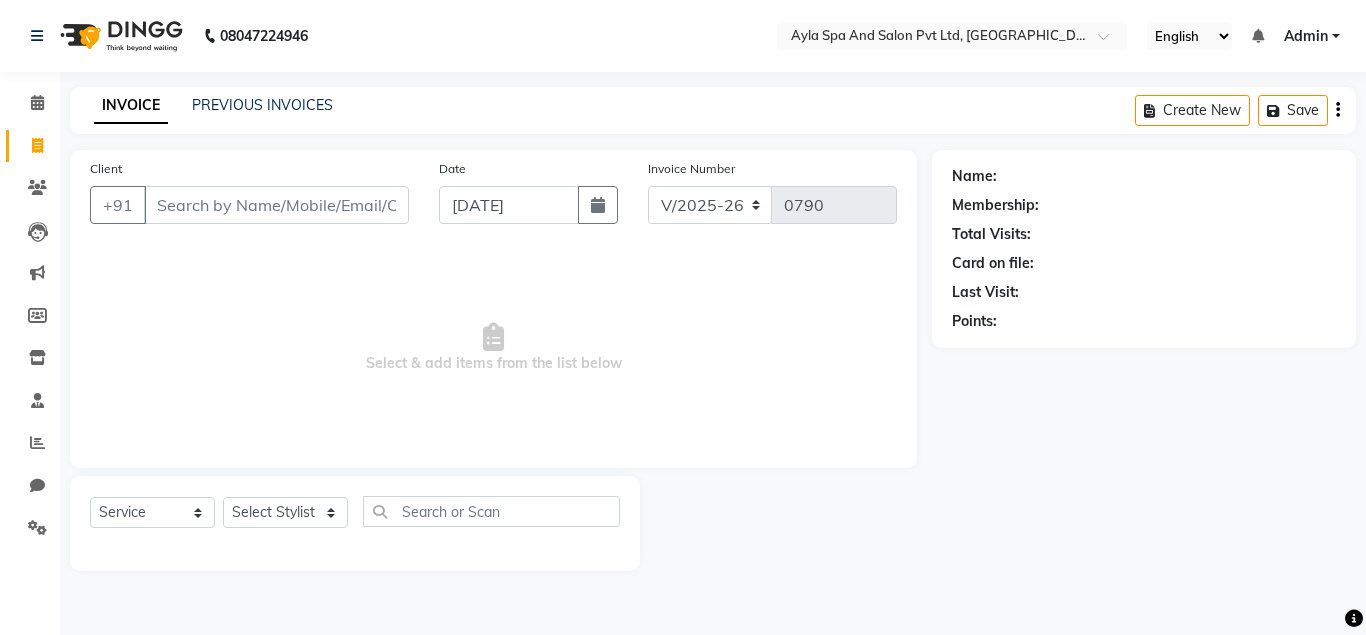 drag, startPoint x: 271, startPoint y: 505, endPoint x: 328, endPoint y: 583, distance: 96.60745 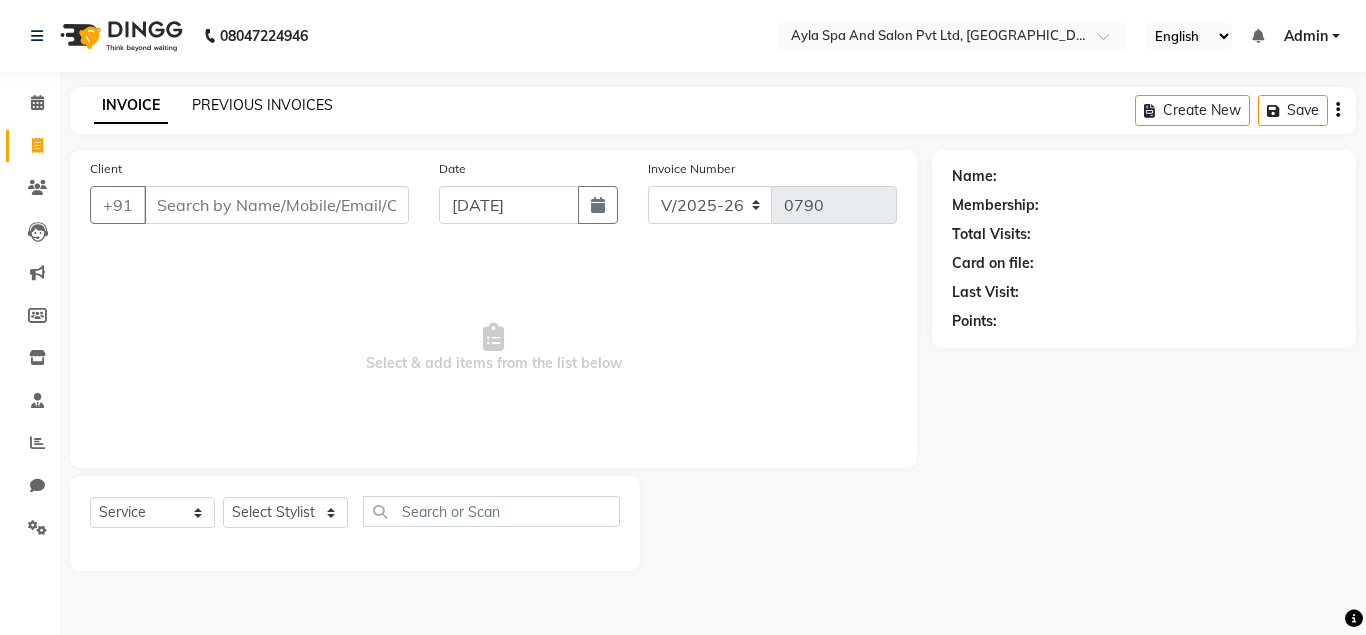 click on "PREVIOUS INVOICES" 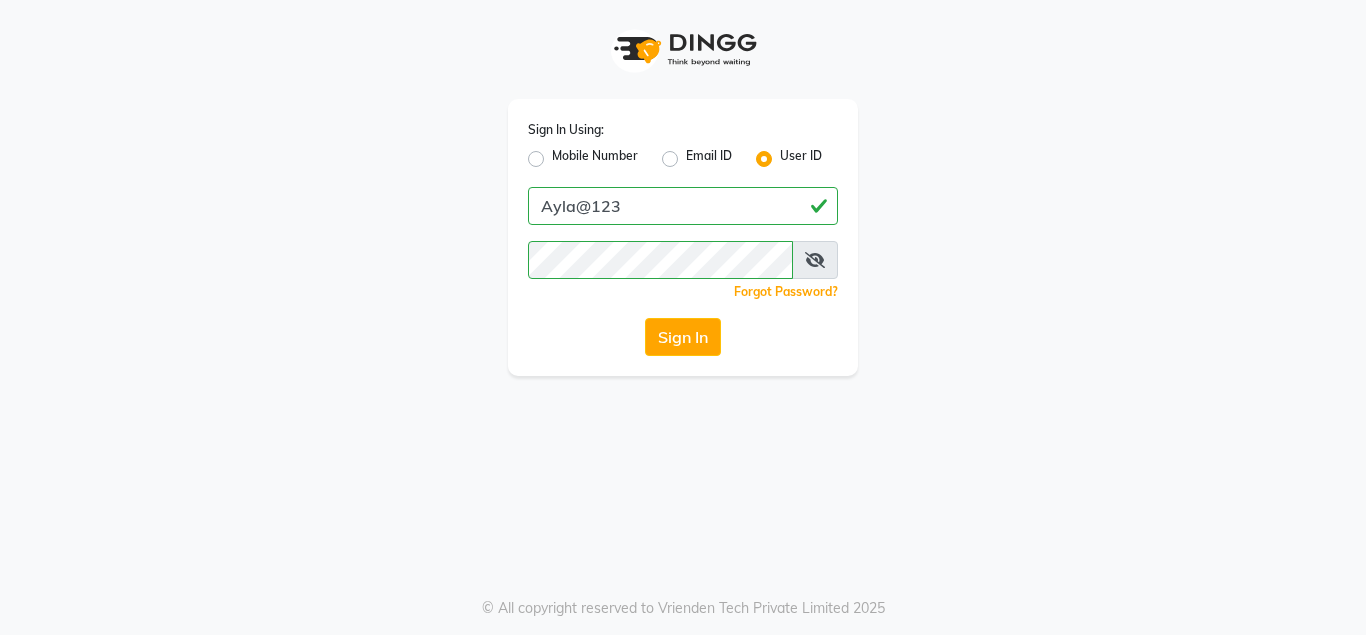 scroll, scrollTop: 0, scrollLeft: 0, axis: both 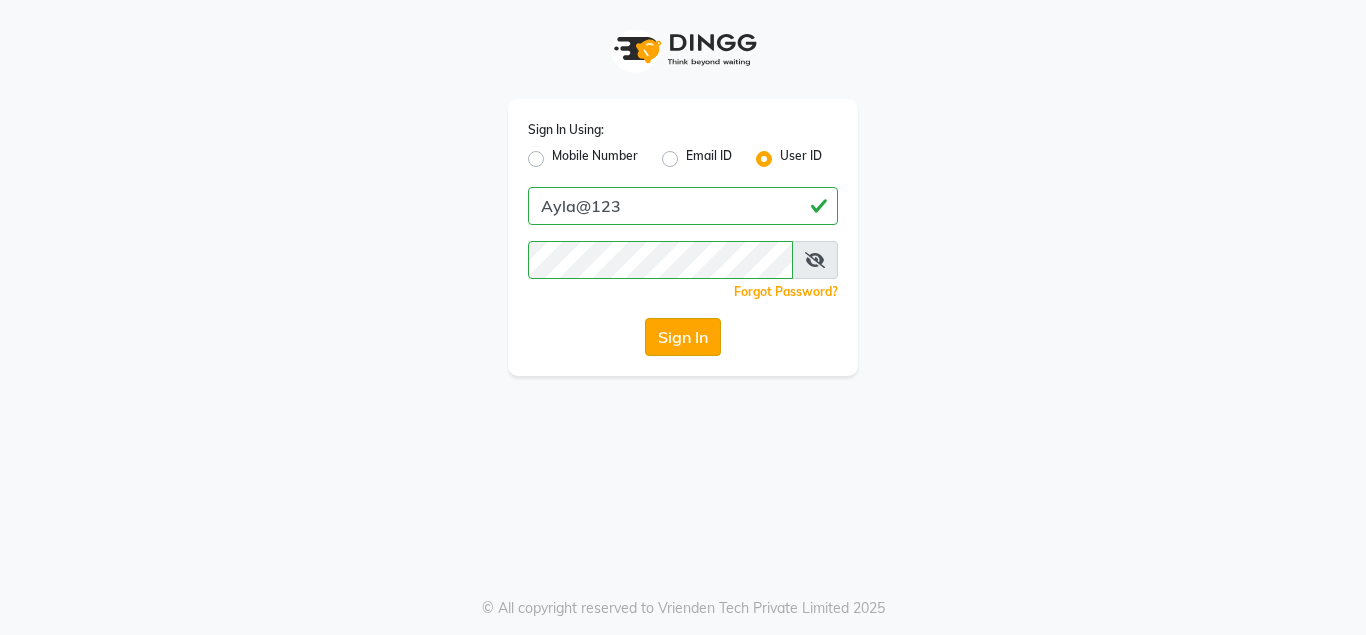 click on "Sign In" 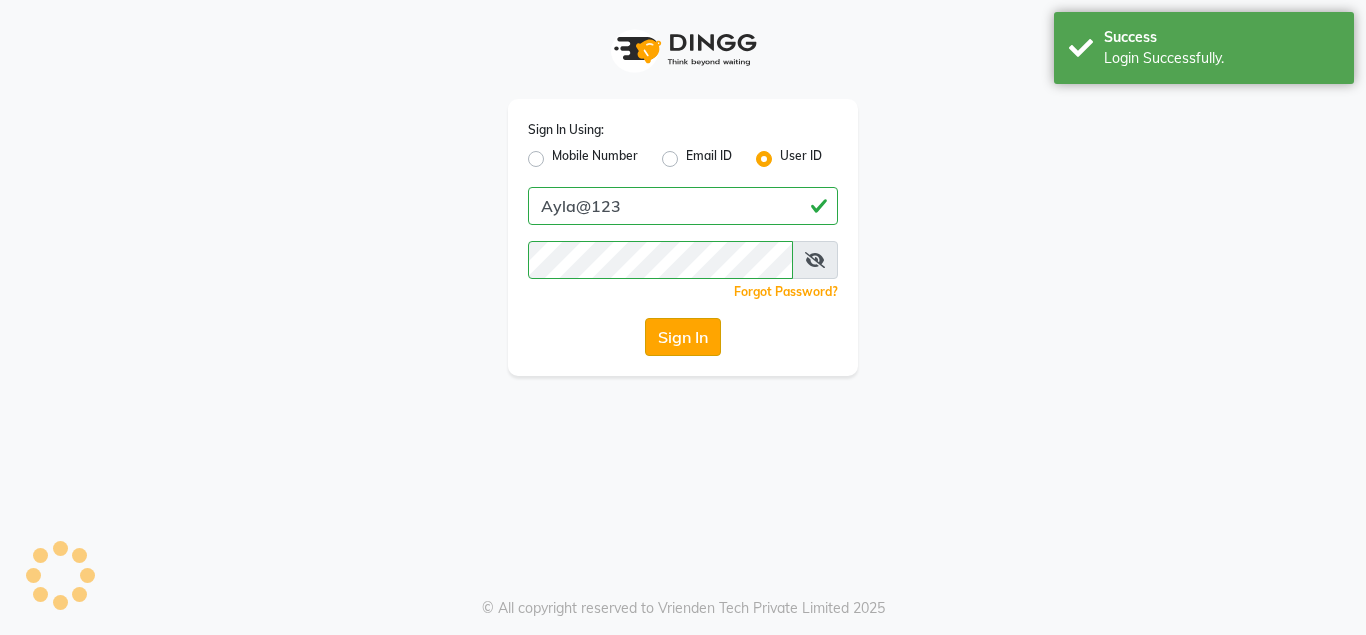 select on "7756" 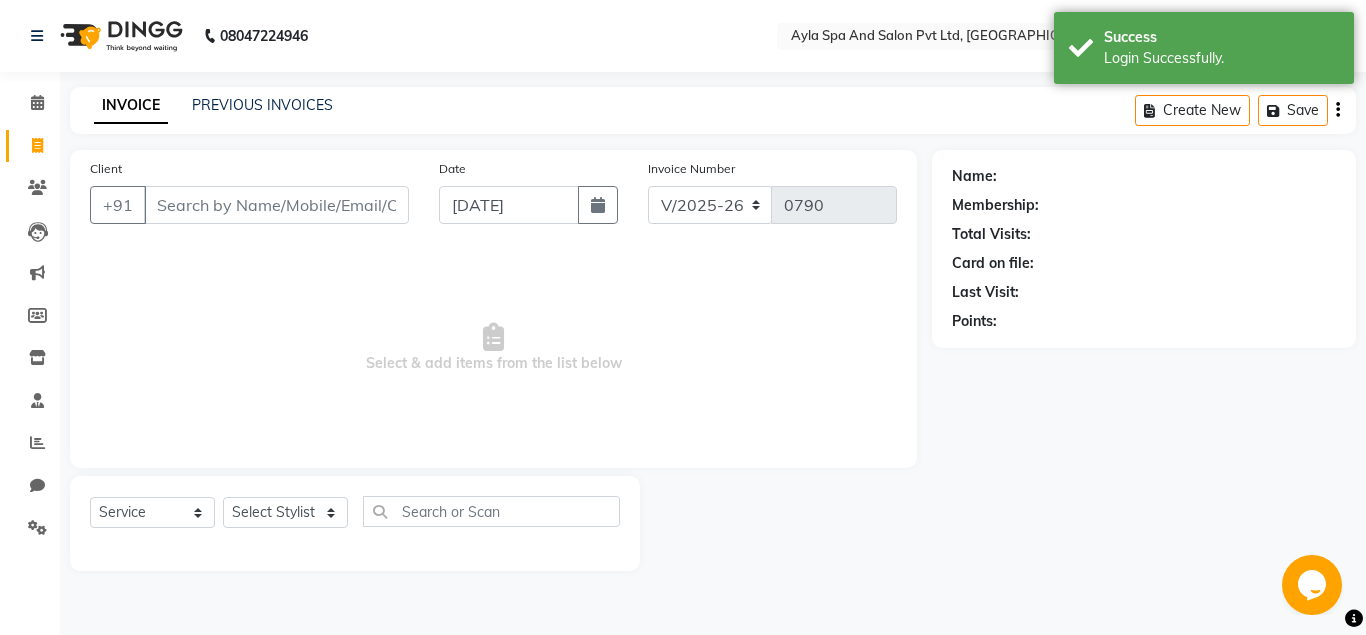 scroll, scrollTop: 0, scrollLeft: 0, axis: both 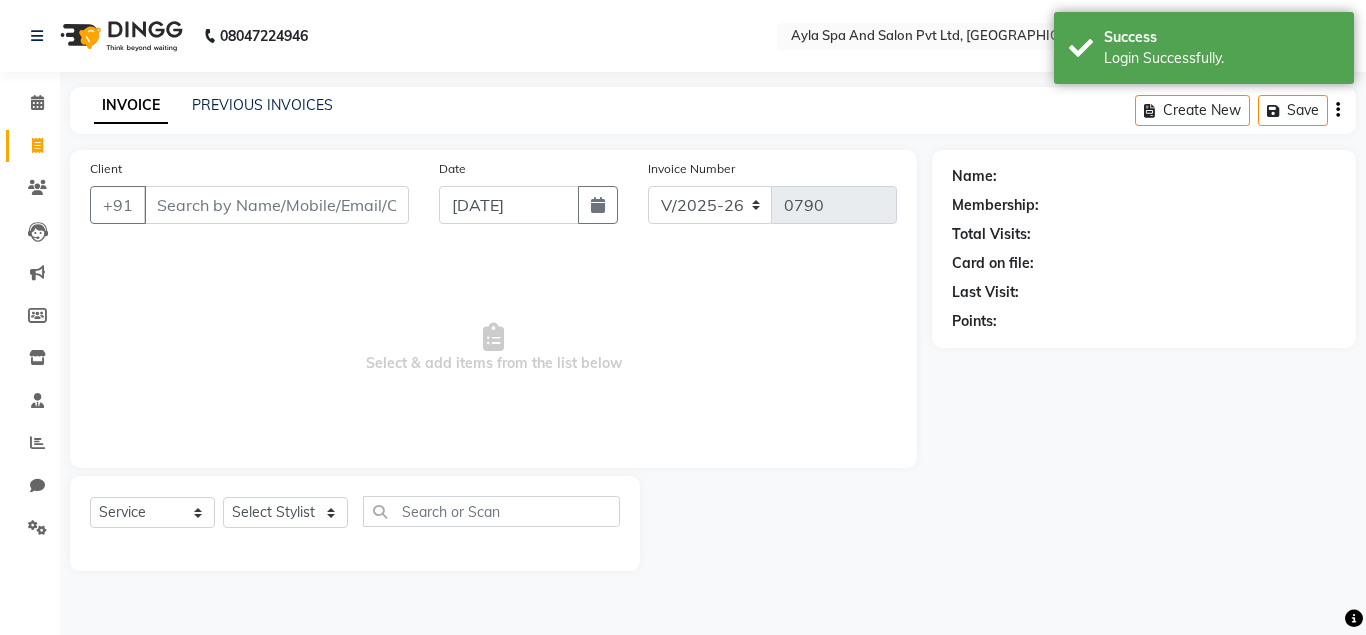 click on "Client" at bounding box center (276, 205) 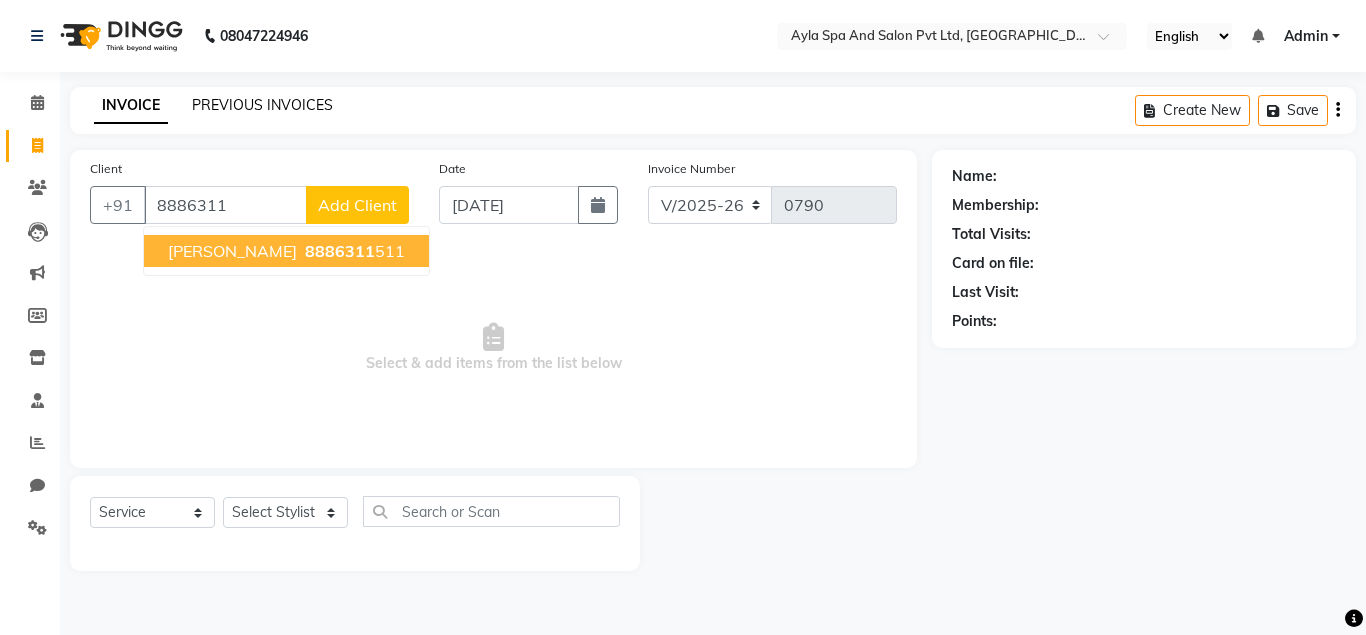 click on "PREVIOUS INVOICES" 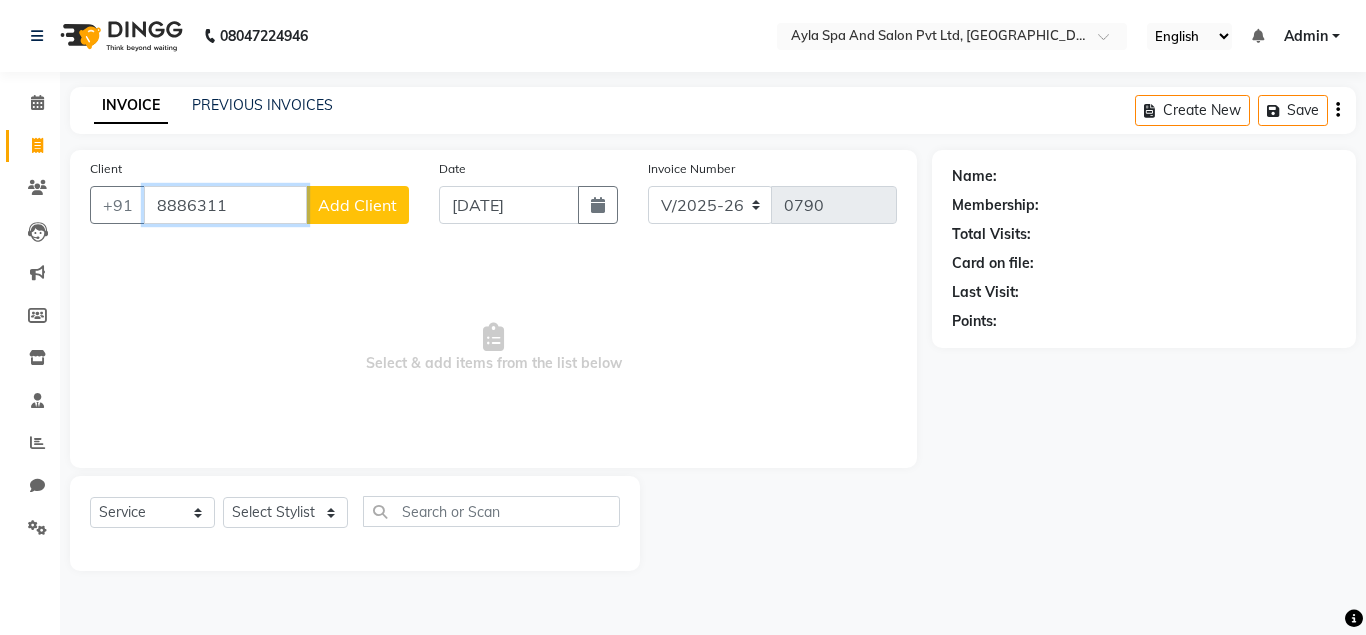 click on "8886311" at bounding box center [225, 205] 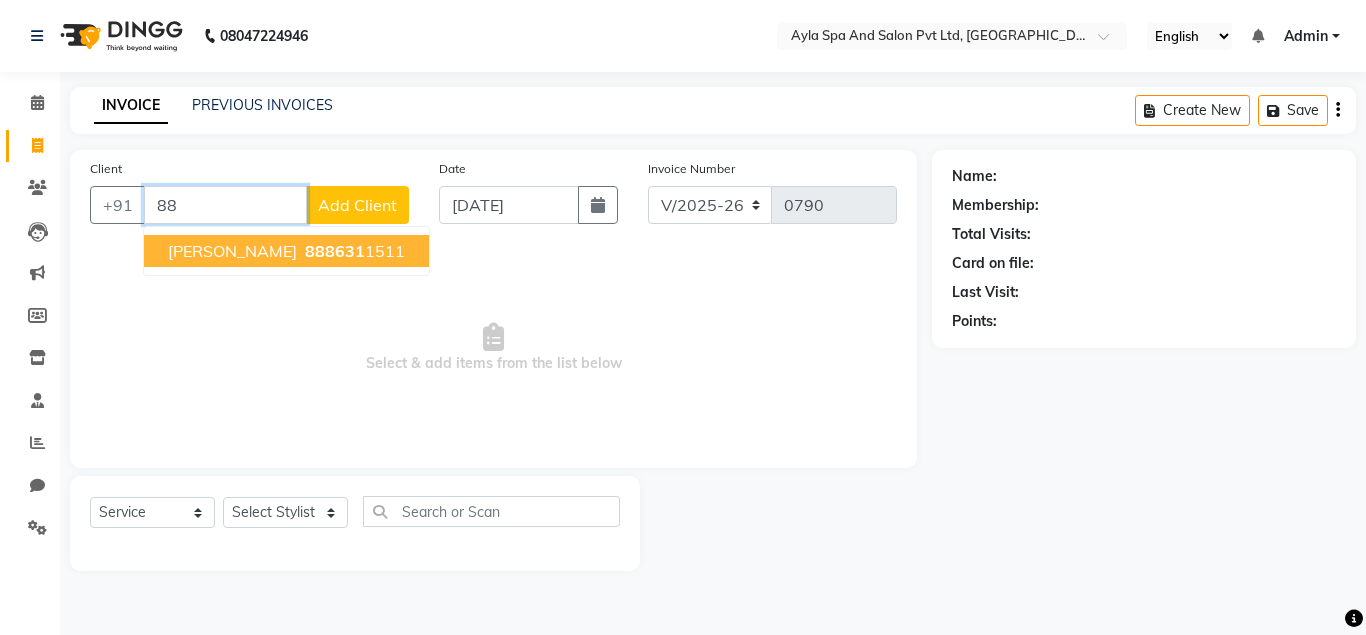 type on "8" 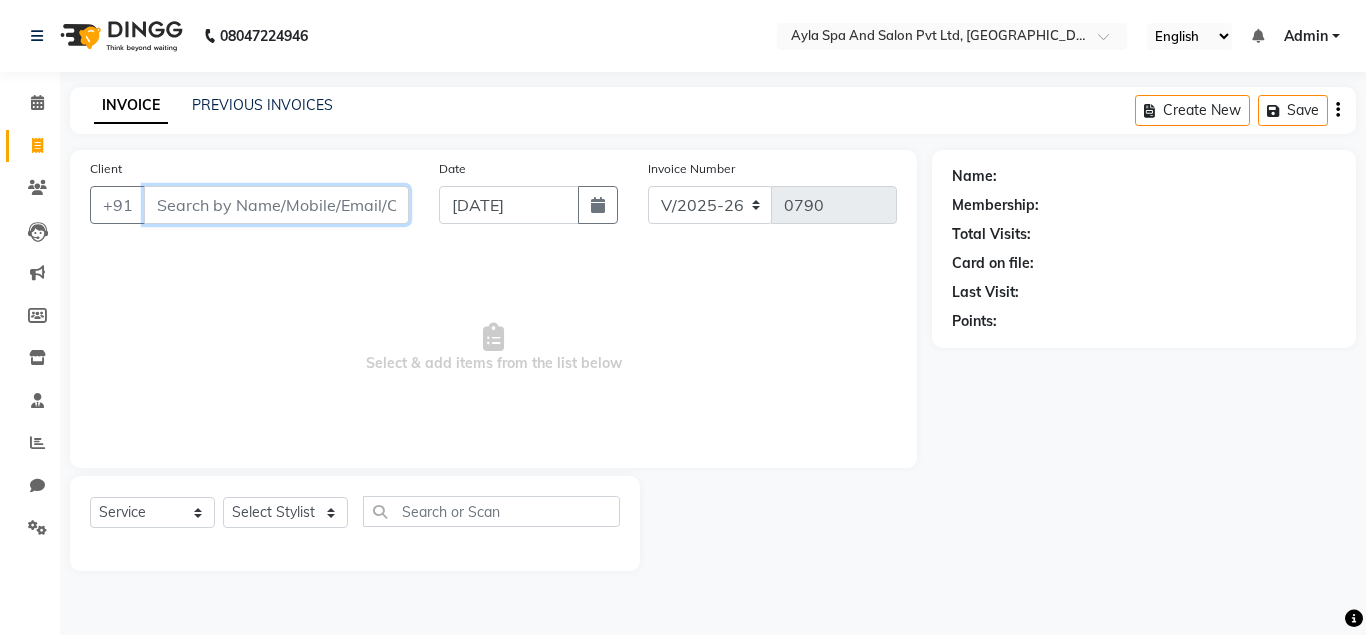 click on "Client" at bounding box center (276, 205) 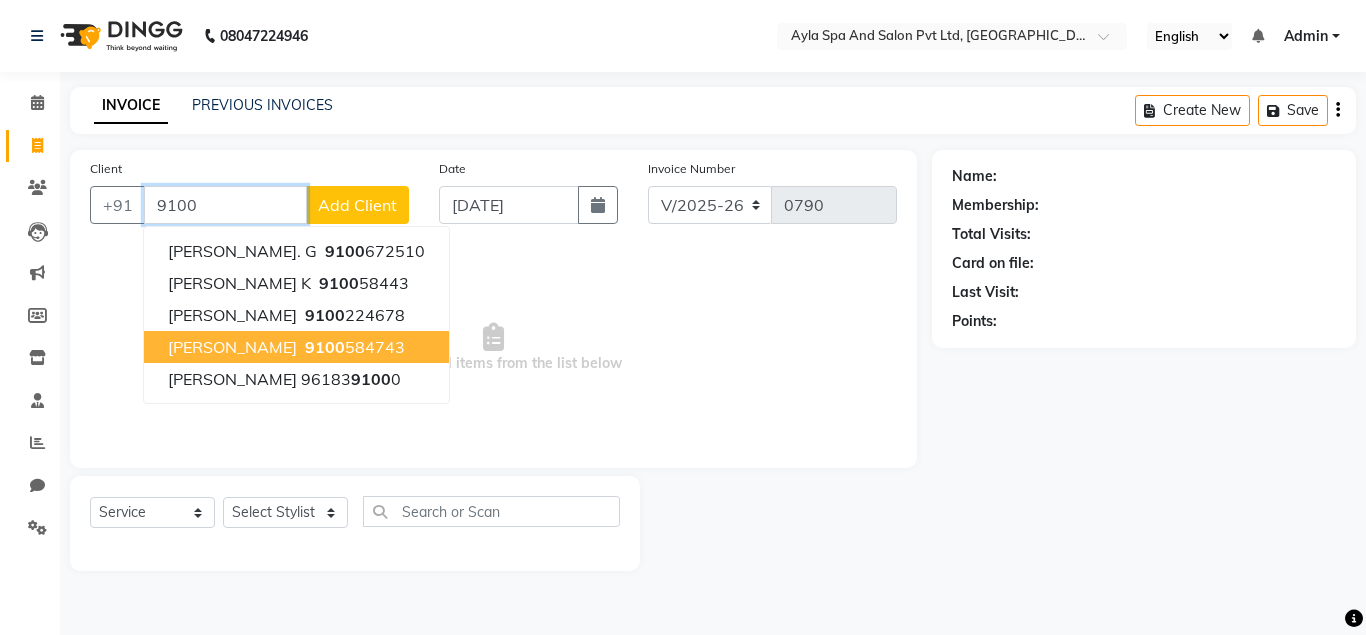 click on "[PERSON_NAME]" at bounding box center [232, 347] 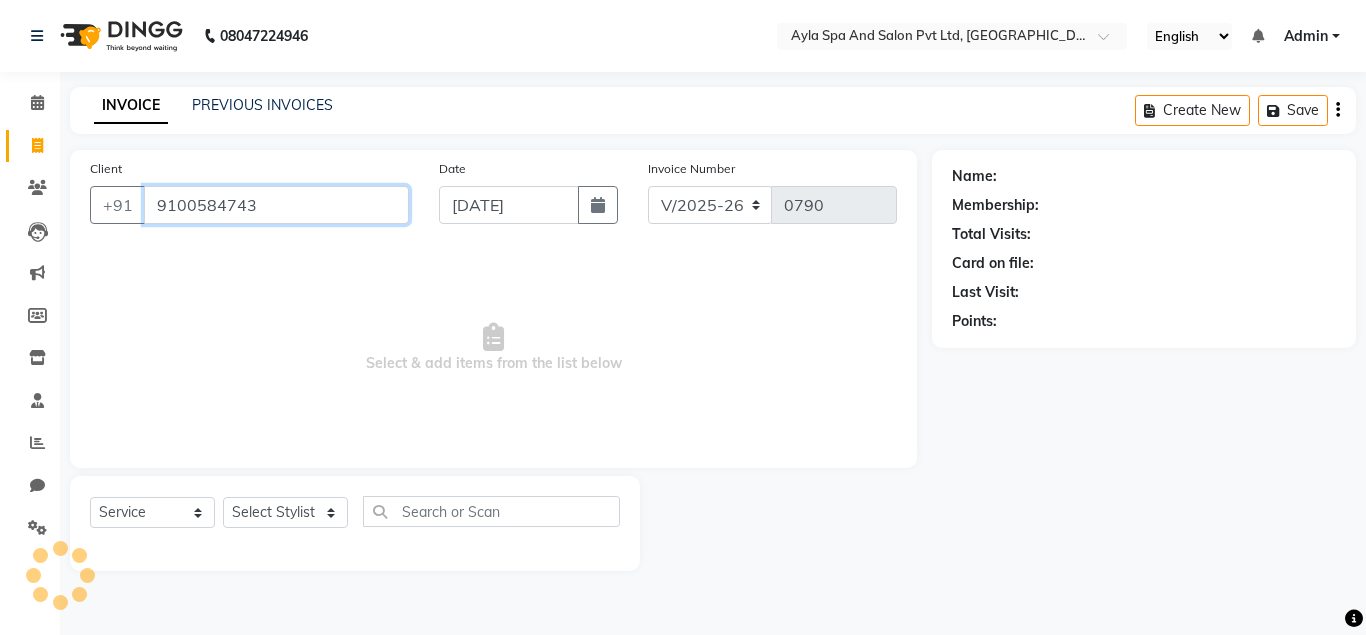 type on "9100584743" 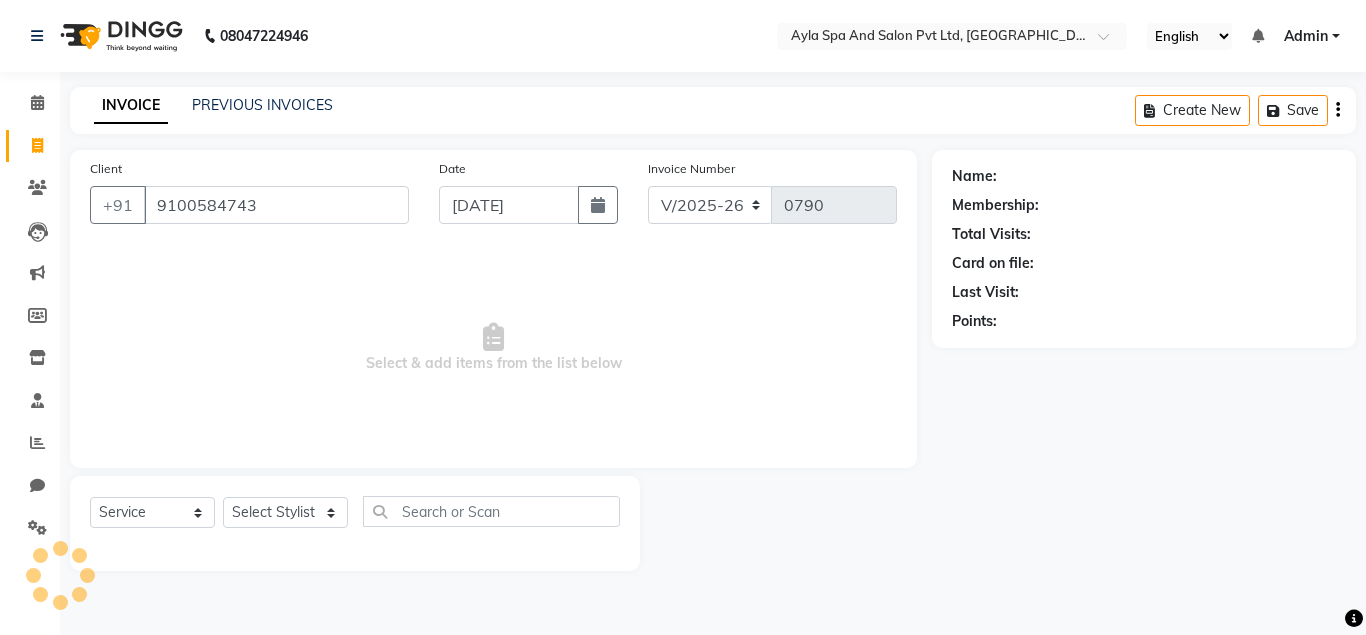 select on "1: Object" 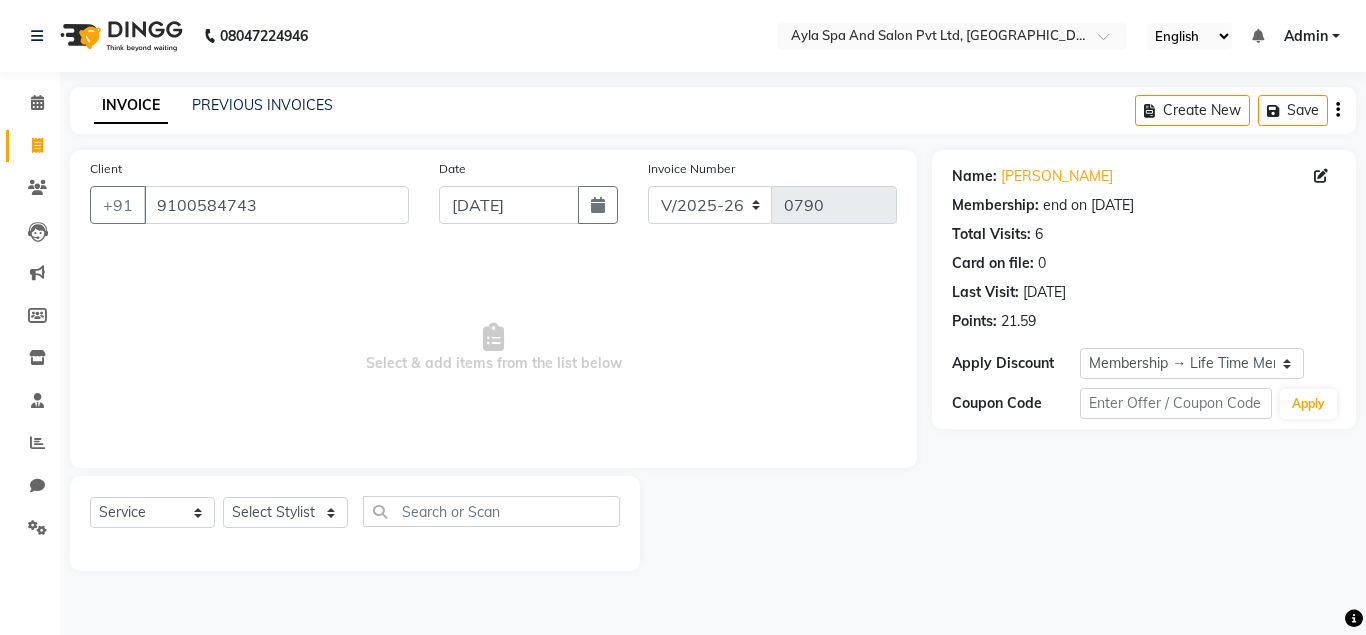 click on "Settings" 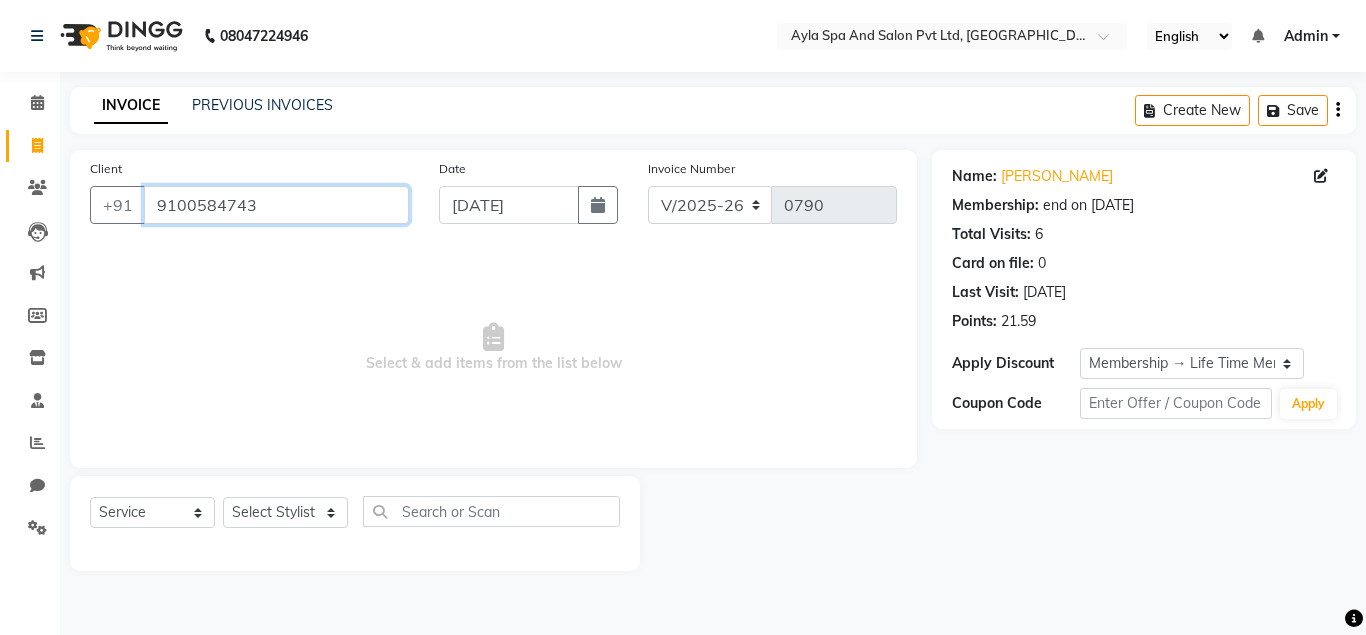 click on "9100584743" at bounding box center [276, 205] 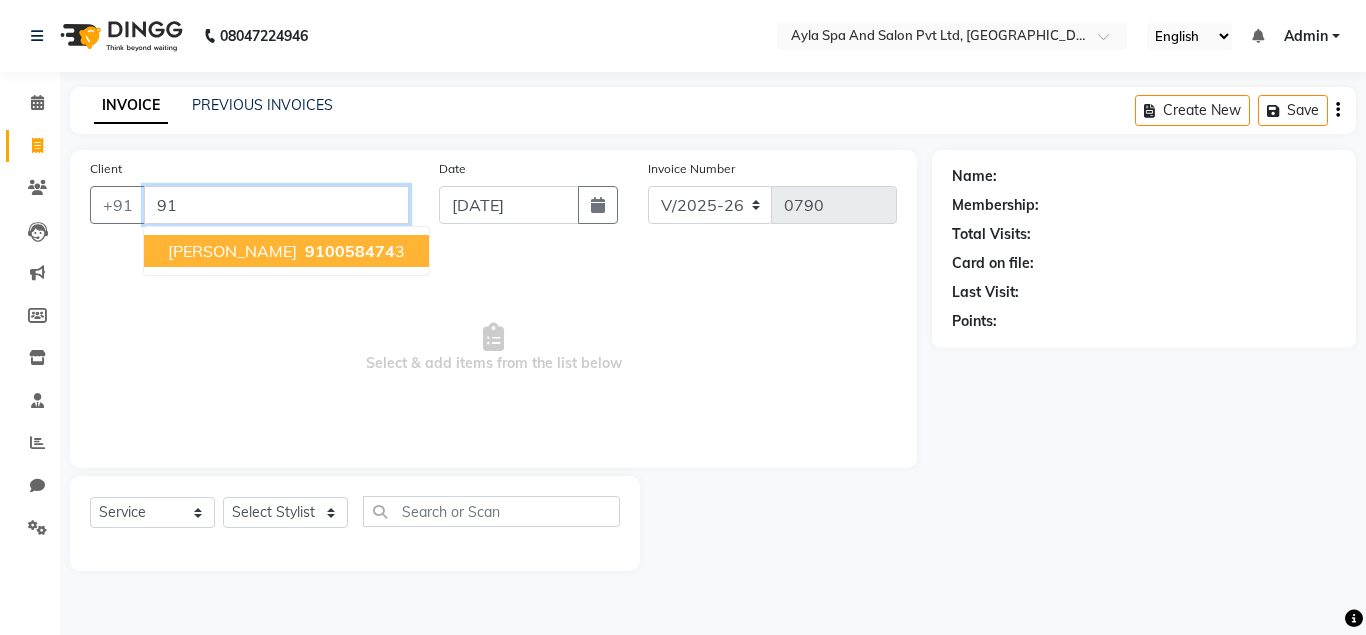 type on "9" 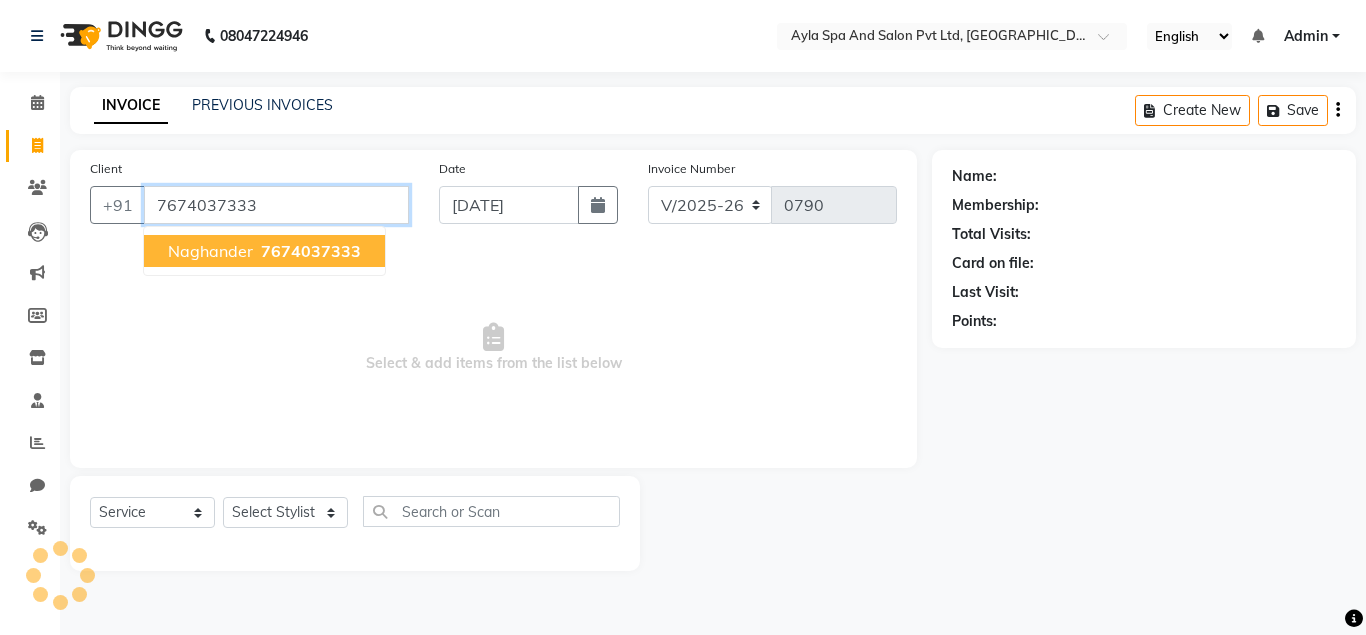 type on "7674037333" 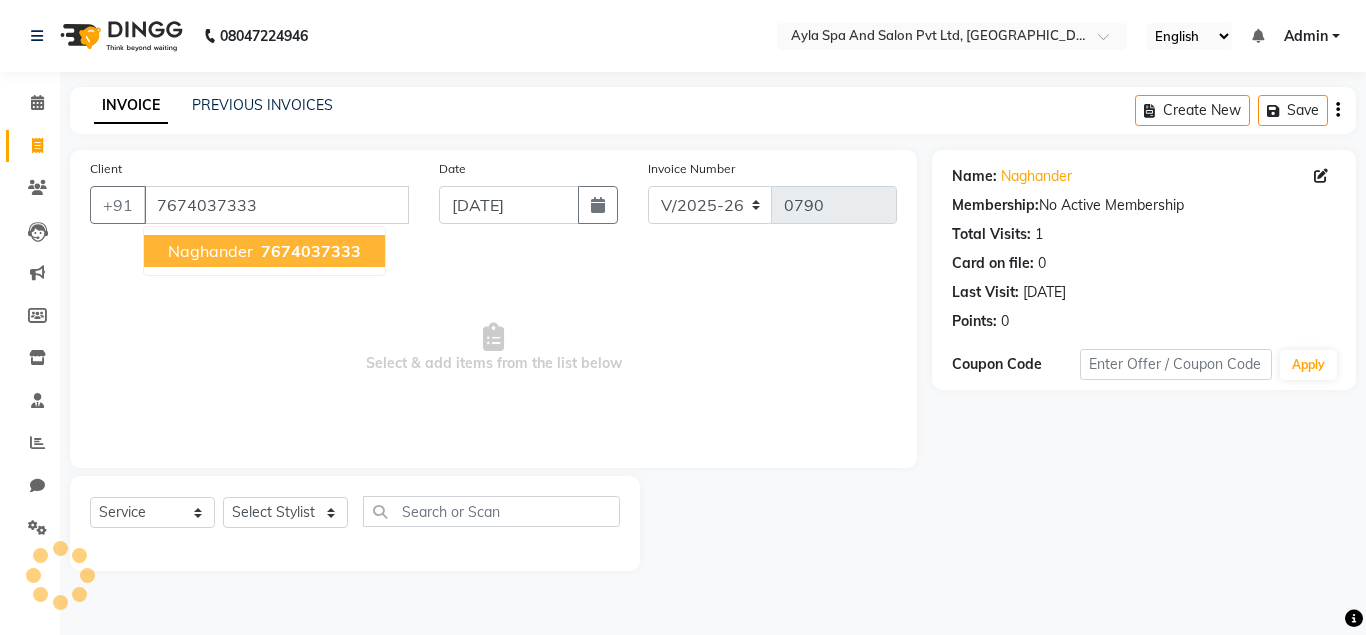 click on "7674037333" at bounding box center (309, 251) 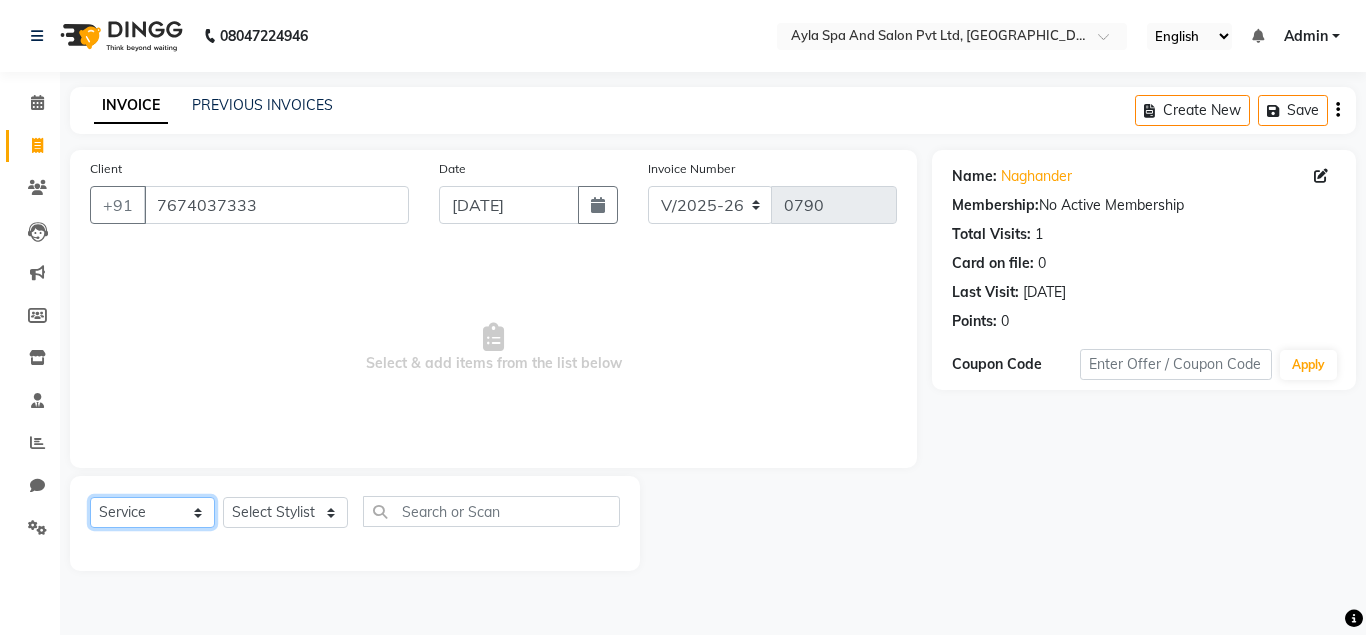 click on "Select  Service  Product  Membership  Package Voucher Prepaid Gift Card" 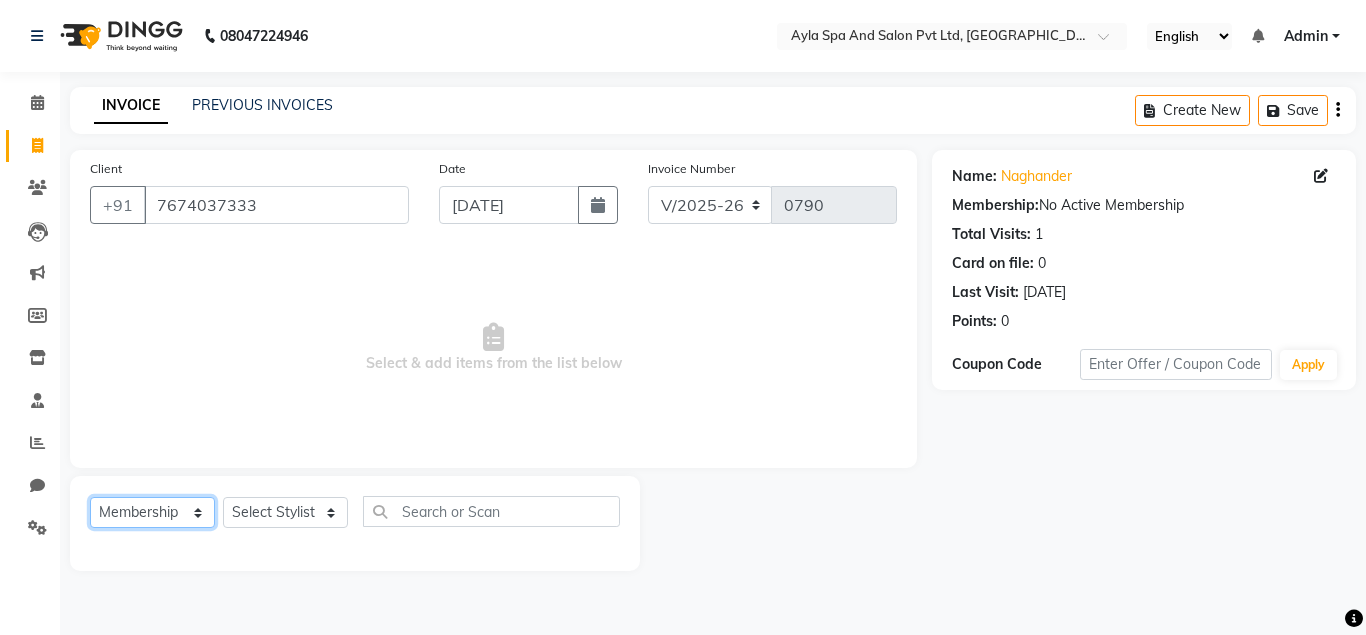 click on "Membership" 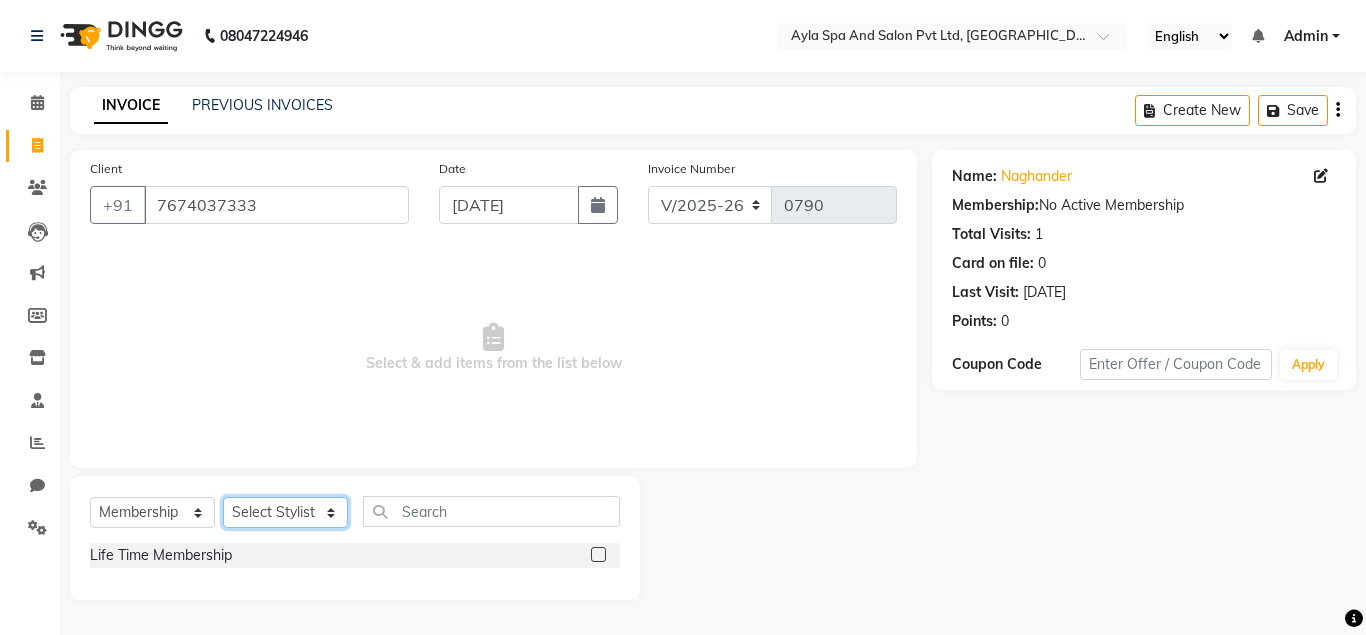 click on "Select Stylist [PERSON_NAME][DATE] [PERSON_NAME] NAVEEN [PERSON_NAME] [PERSON_NAME]" 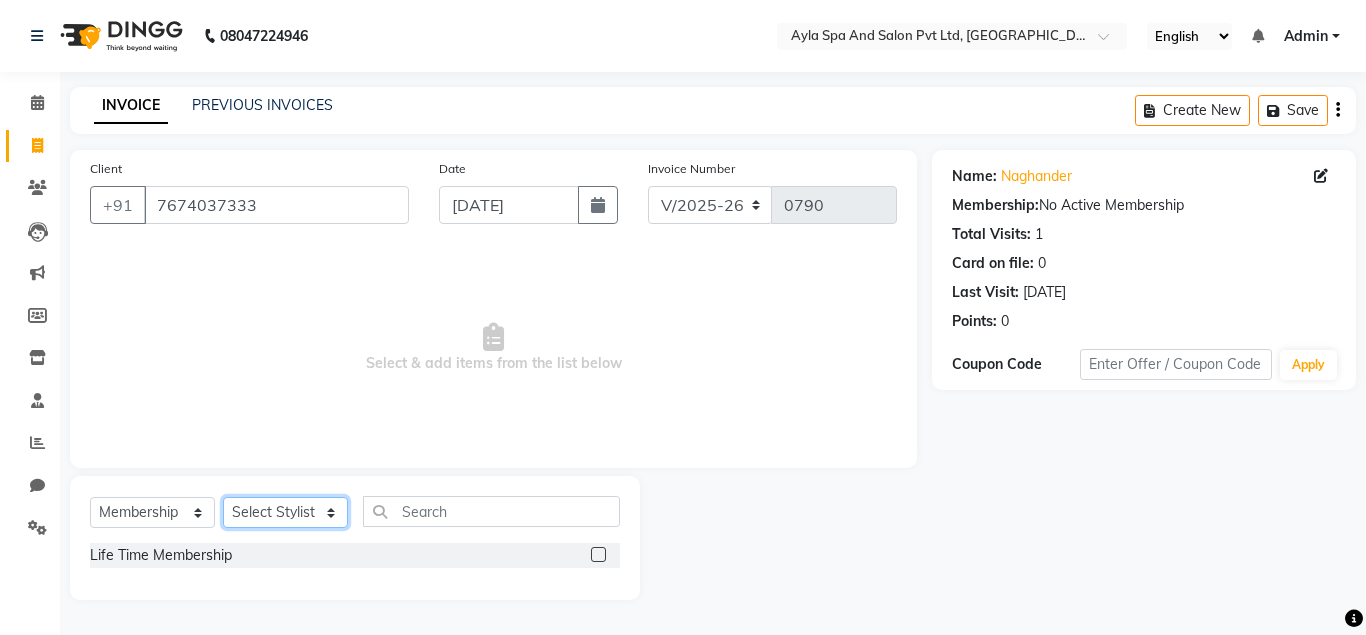 select on "85161" 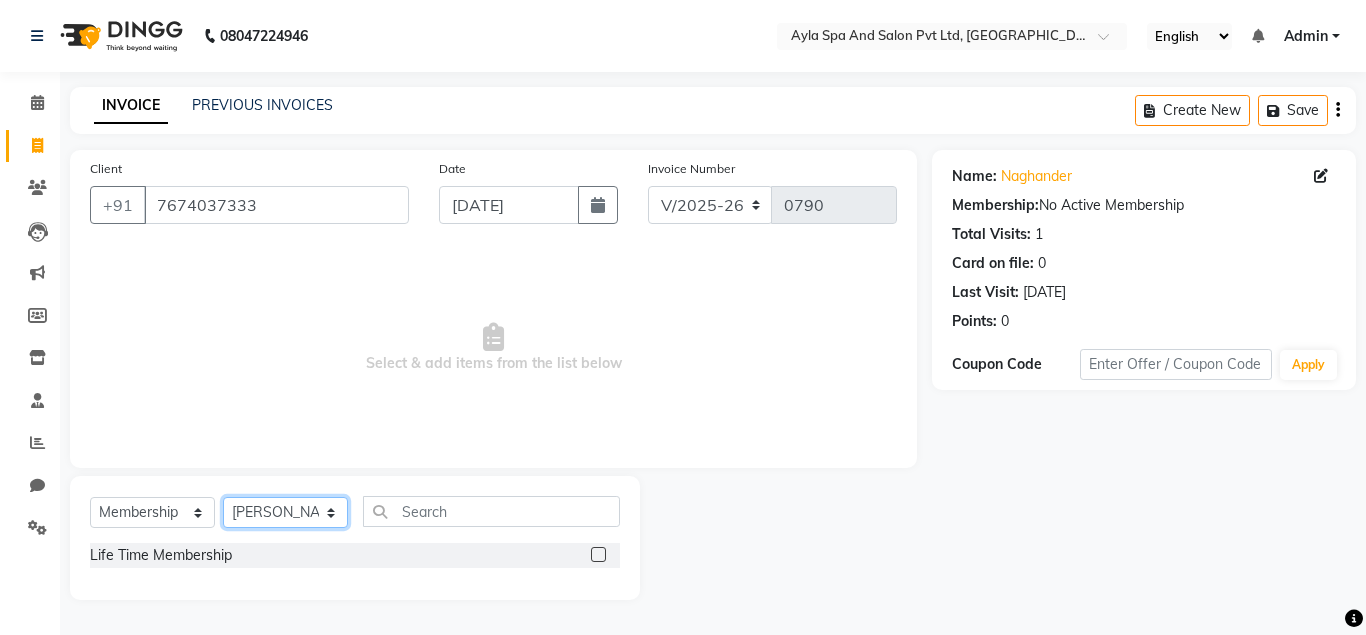 click on "[PERSON_NAME][DATE]" 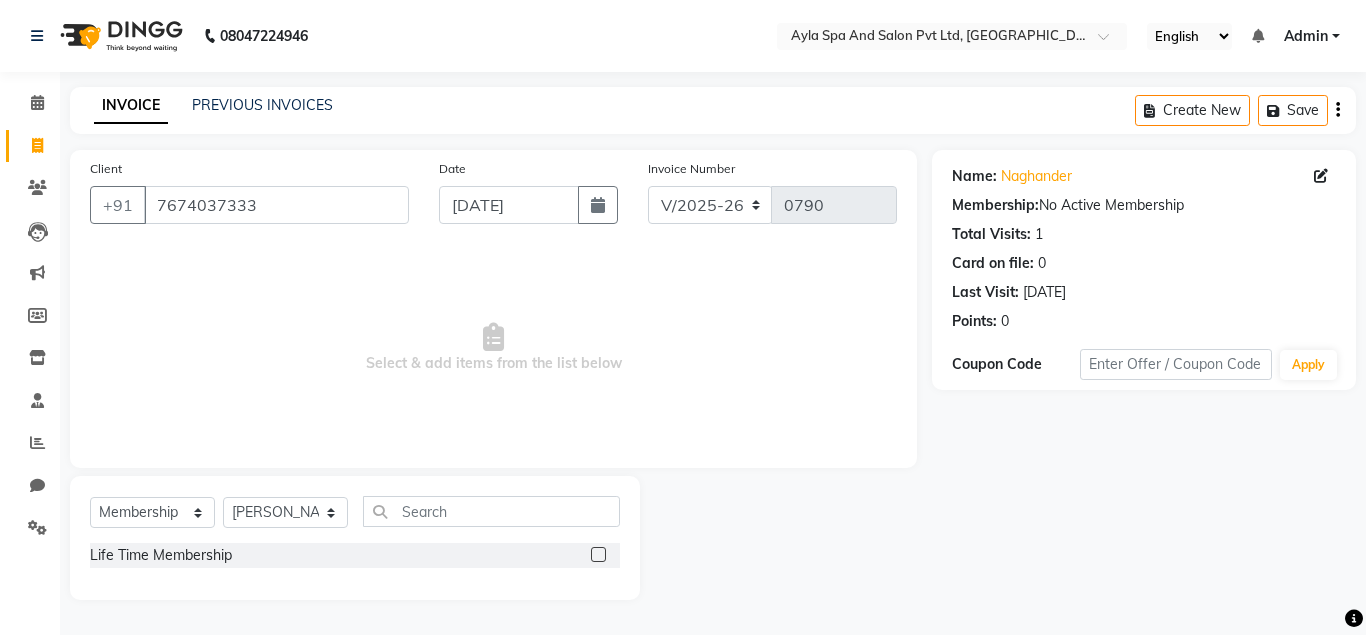 click 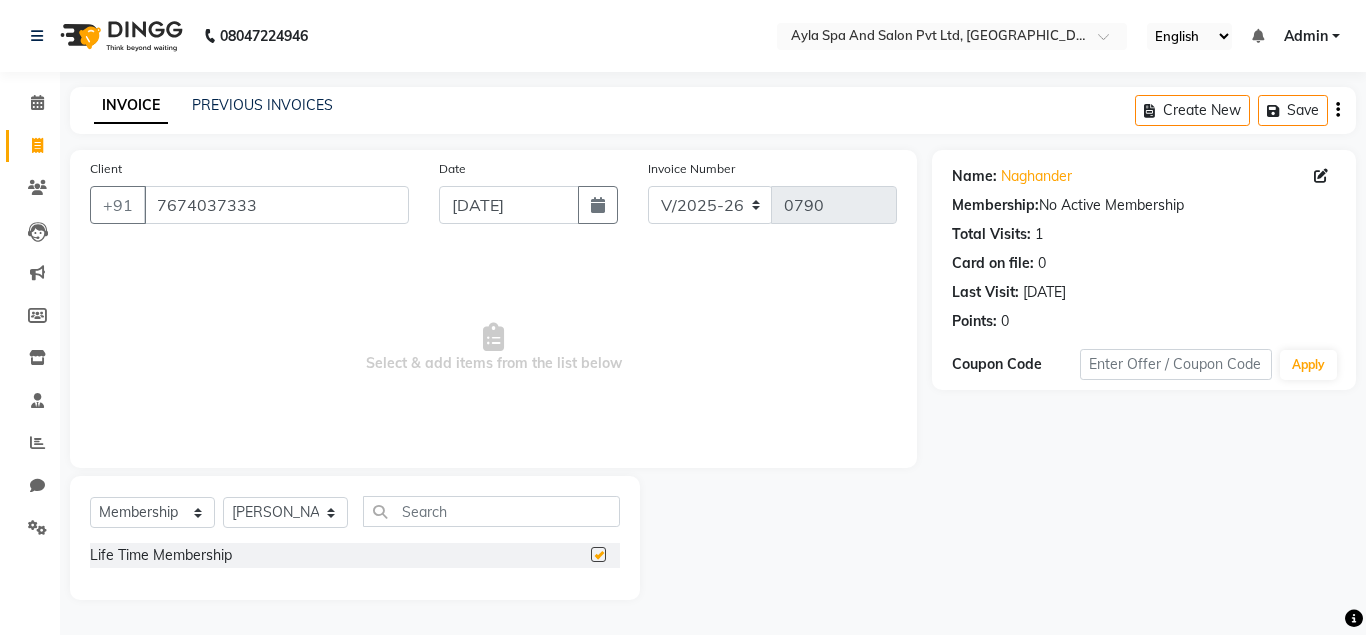 select on "select" 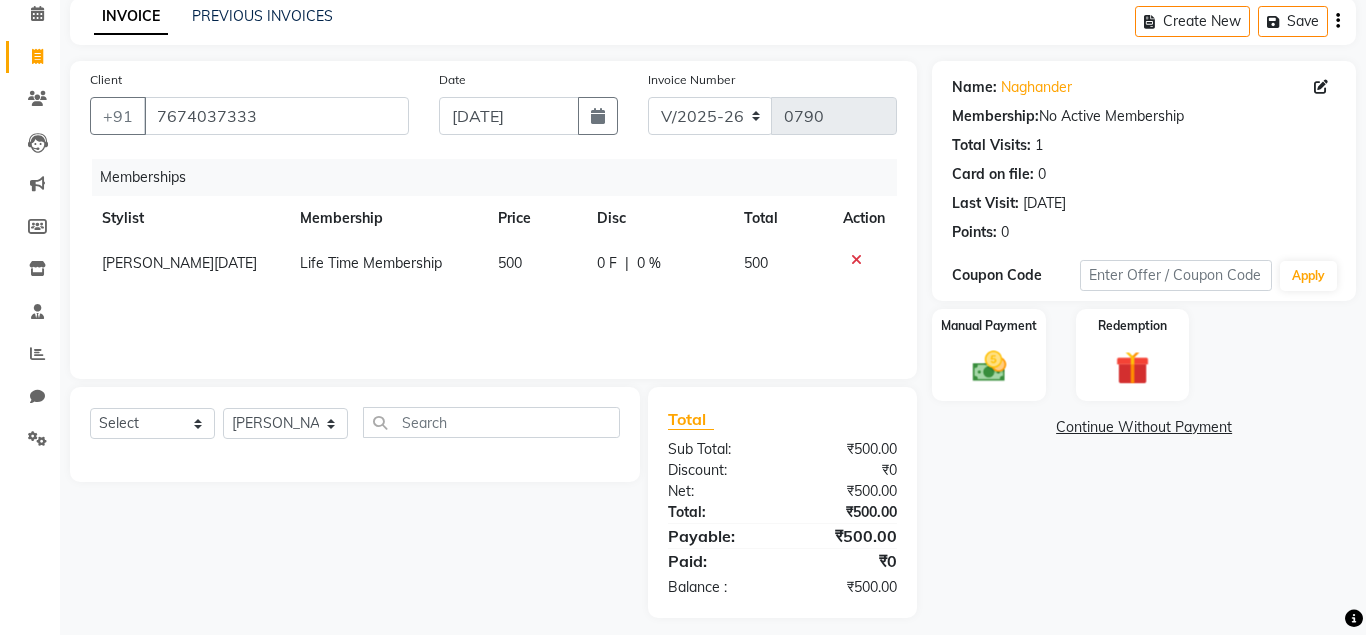 scroll, scrollTop: 102, scrollLeft: 0, axis: vertical 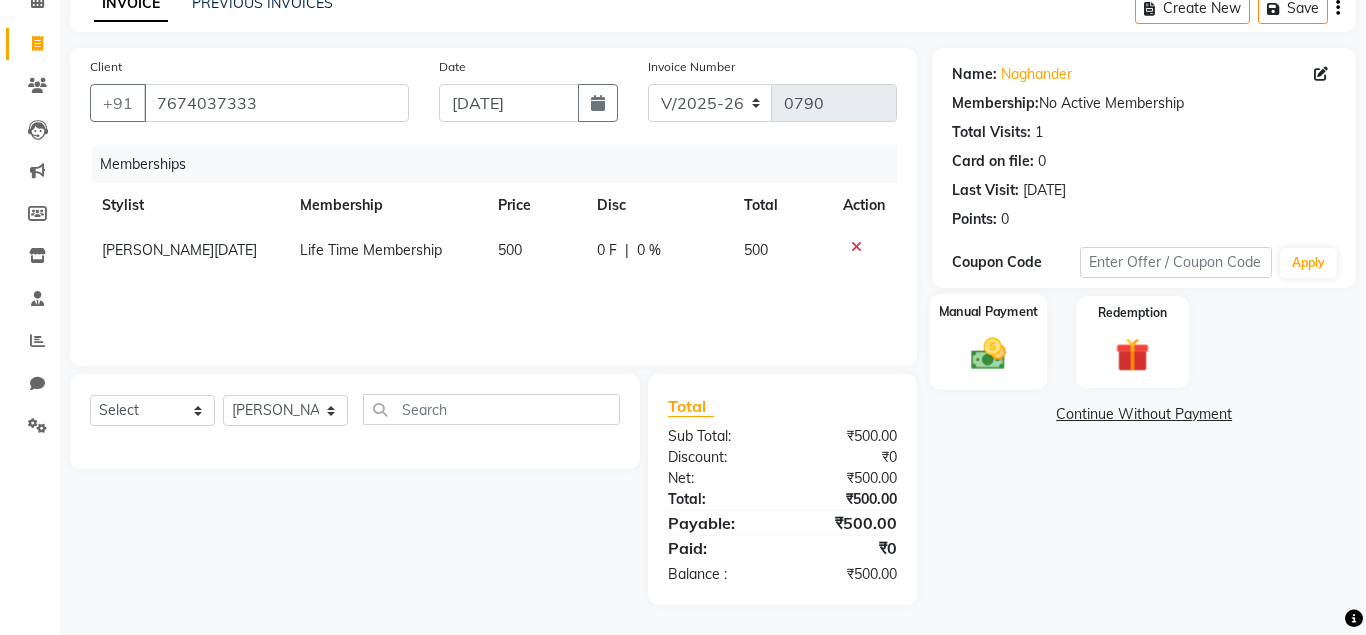 click 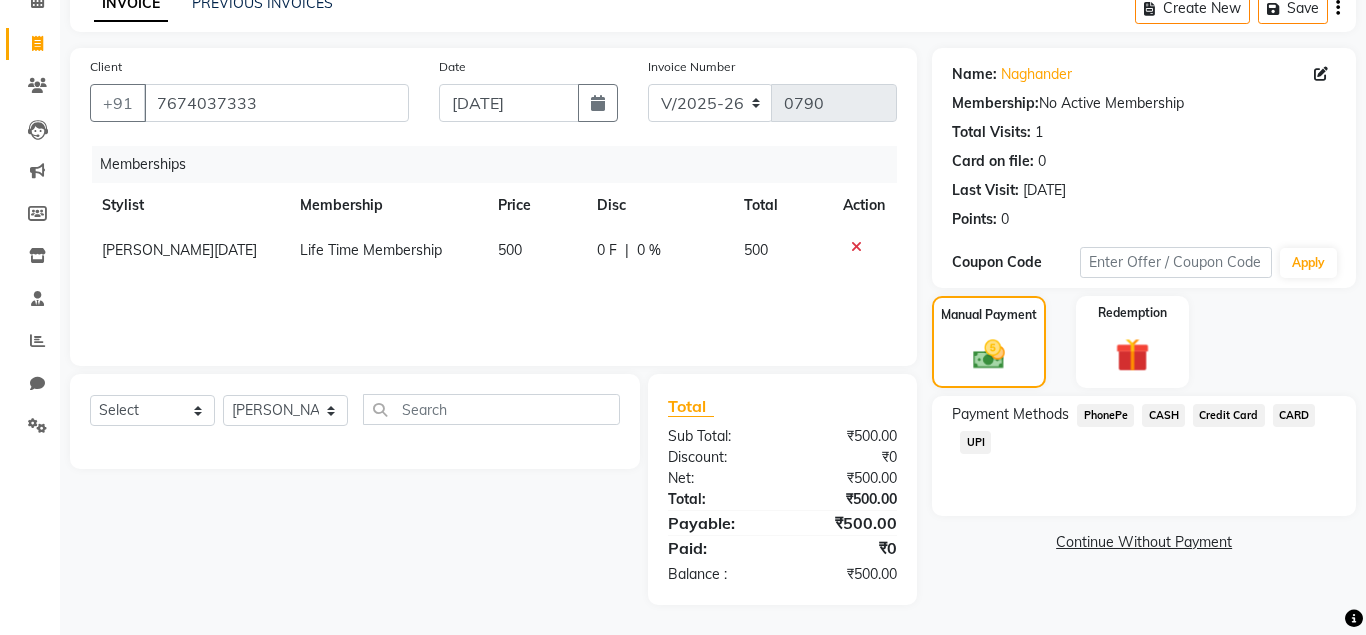 click on "UPI" 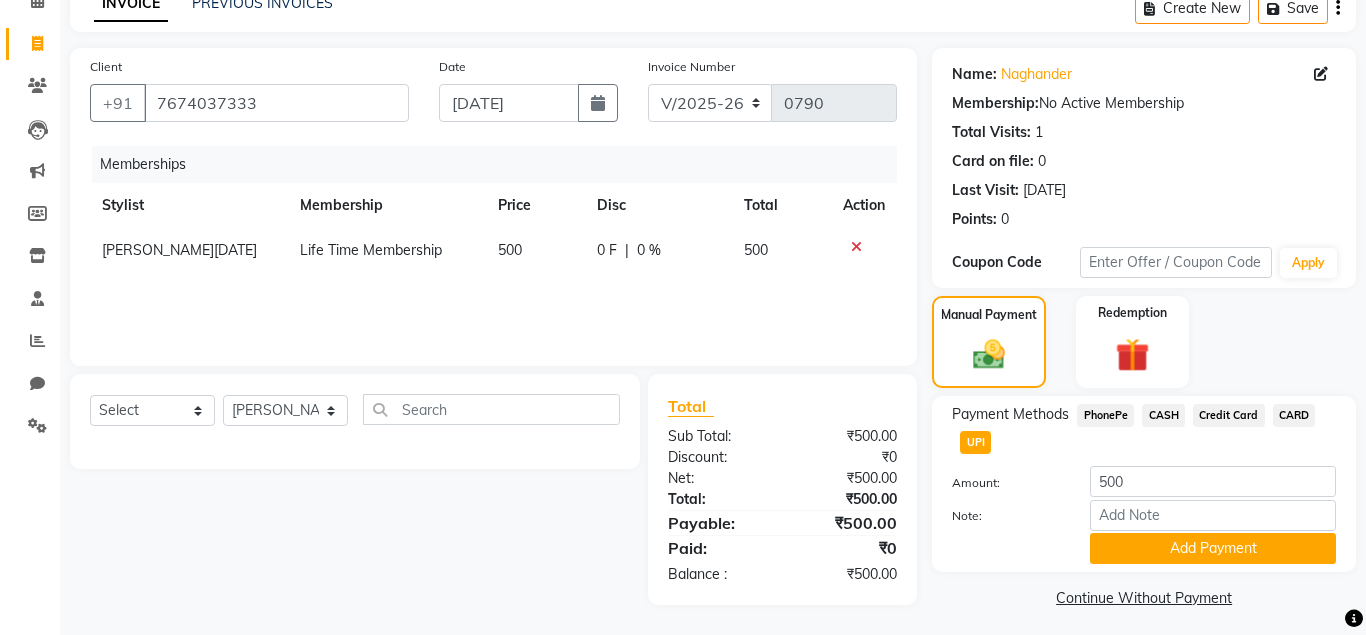 scroll, scrollTop: 109, scrollLeft: 0, axis: vertical 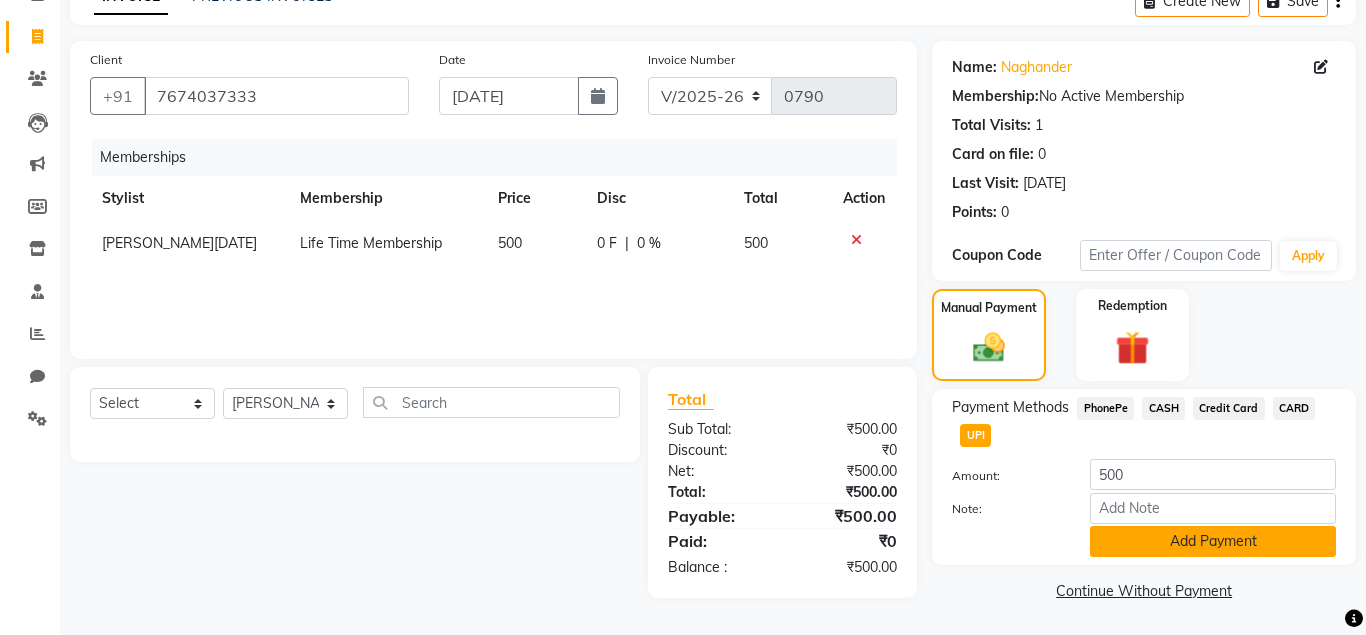 click on "Add Payment" 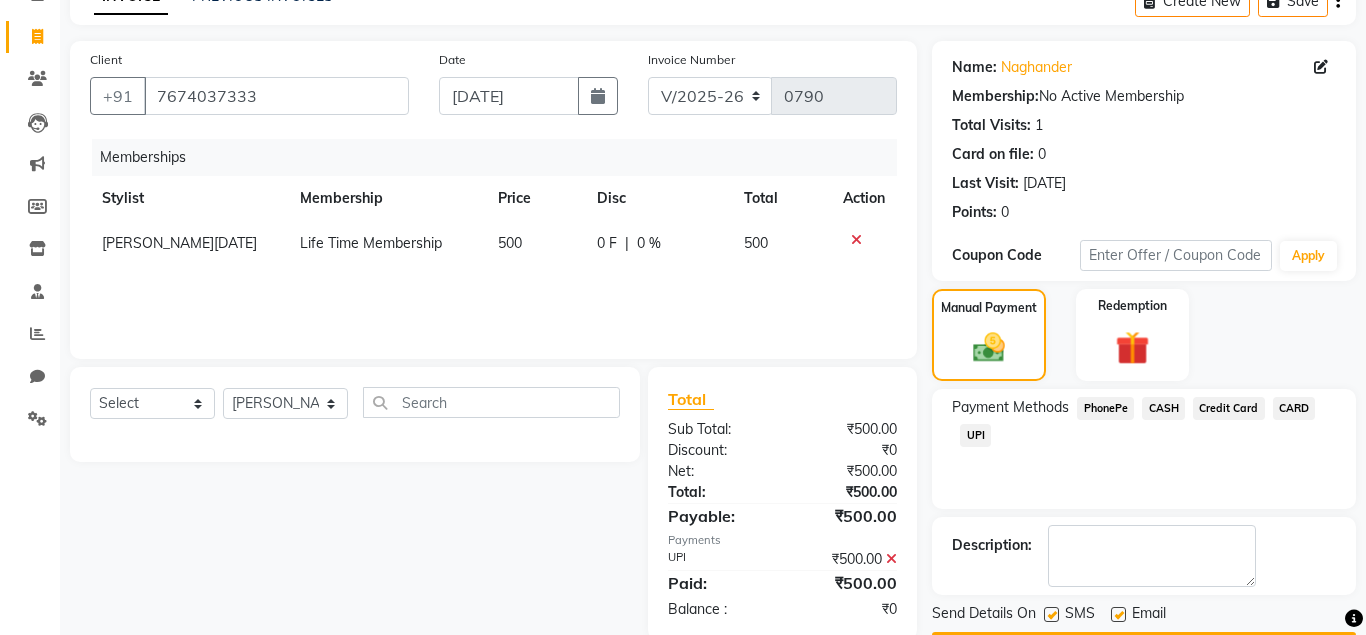 scroll, scrollTop: 167, scrollLeft: 0, axis: vertical 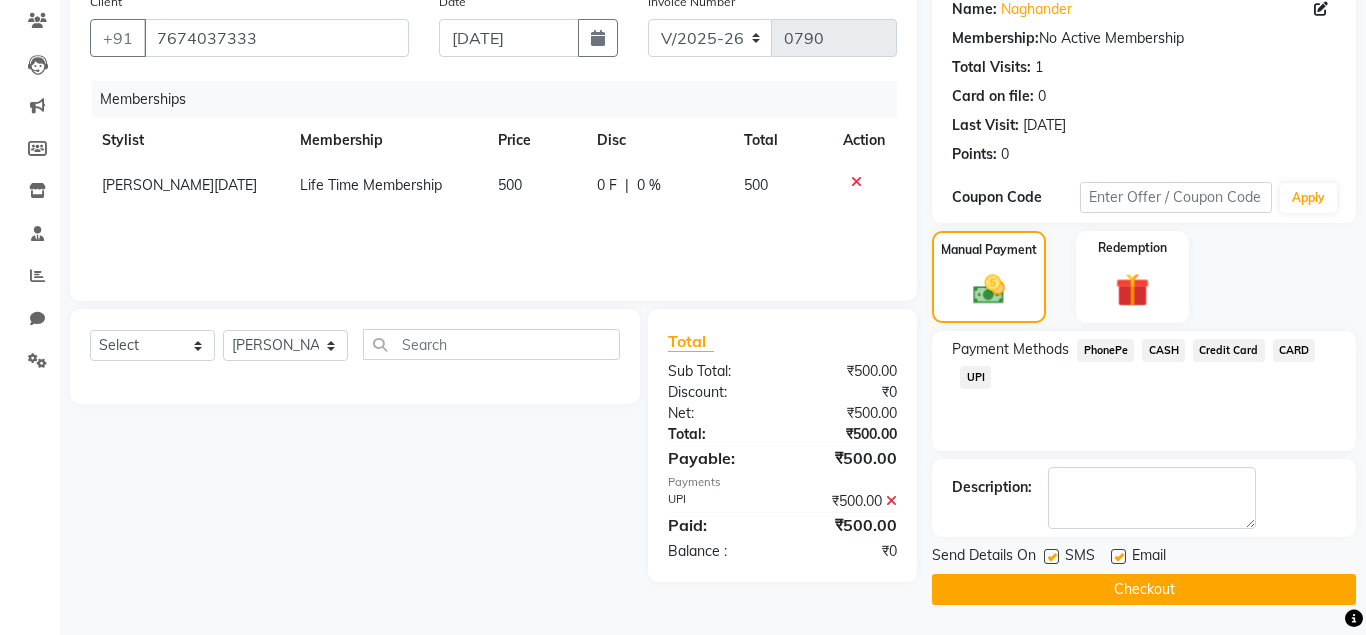 click 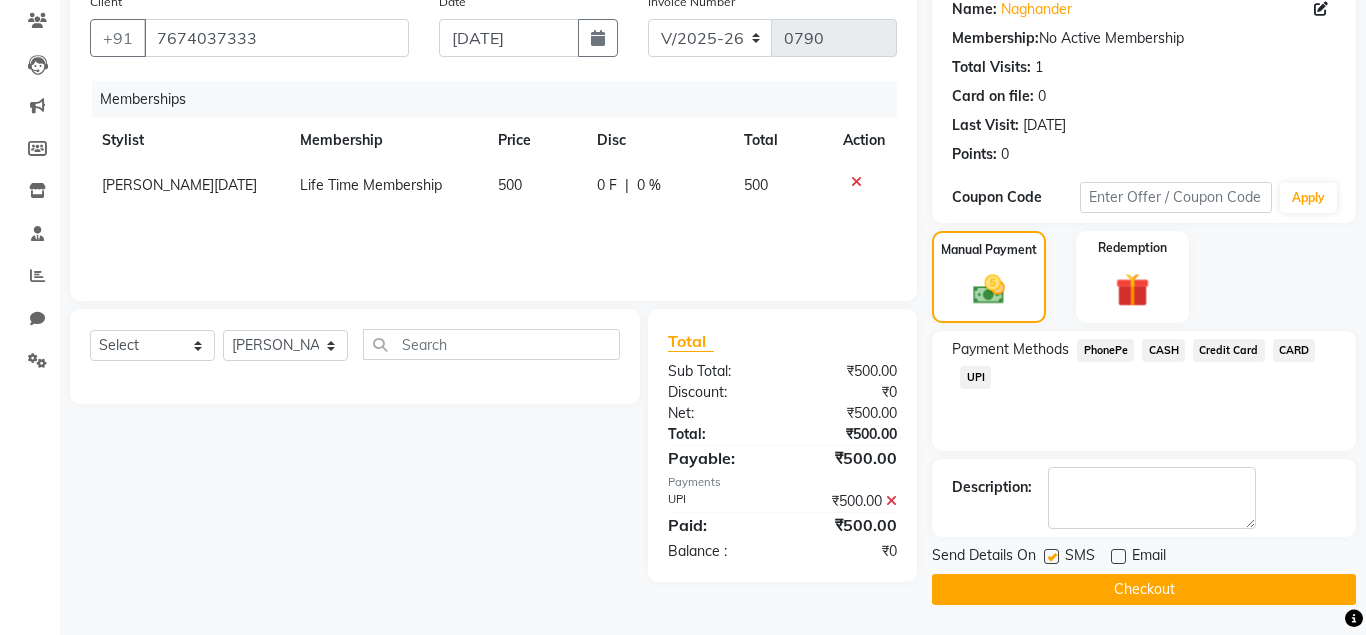 click on "Checkout" 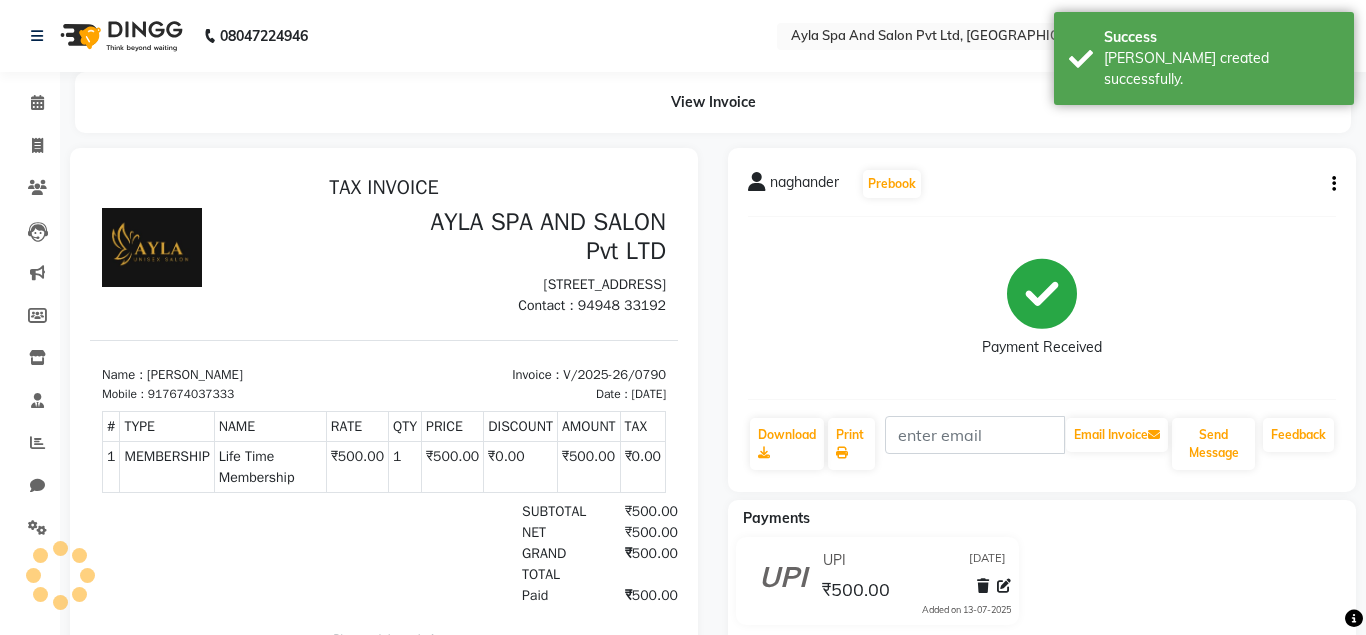 scroll, scrollTop: 0, scrollLeft: 0, axis: both 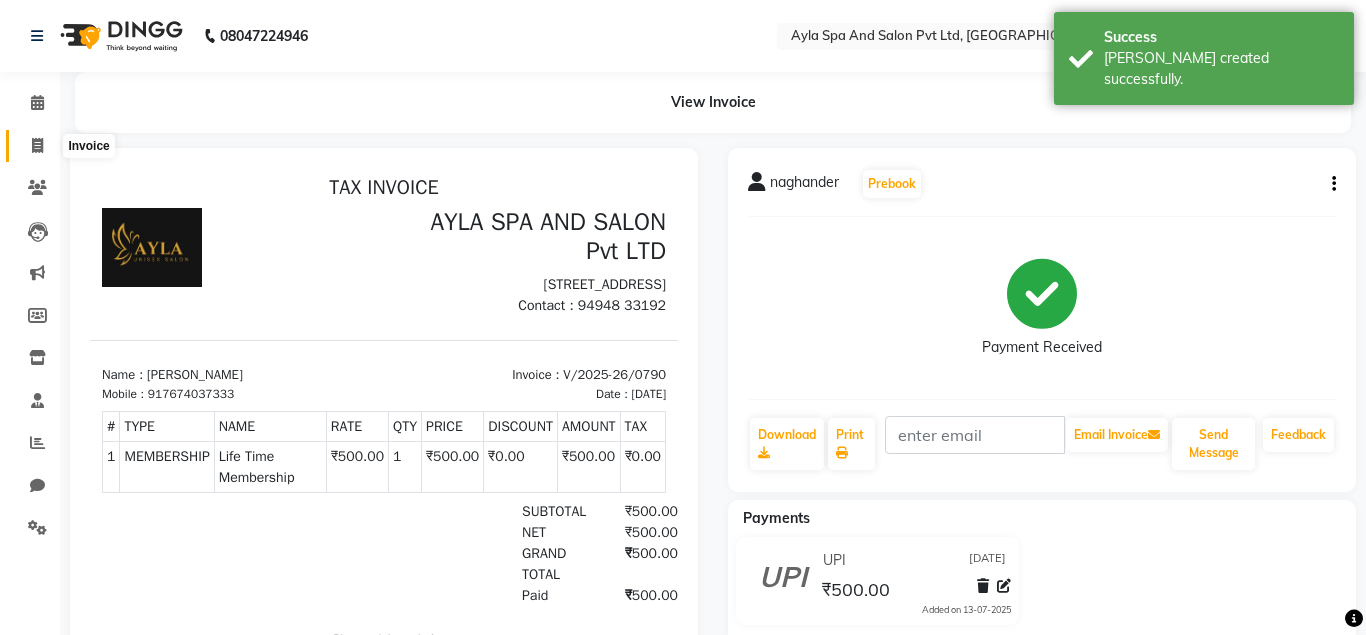 click 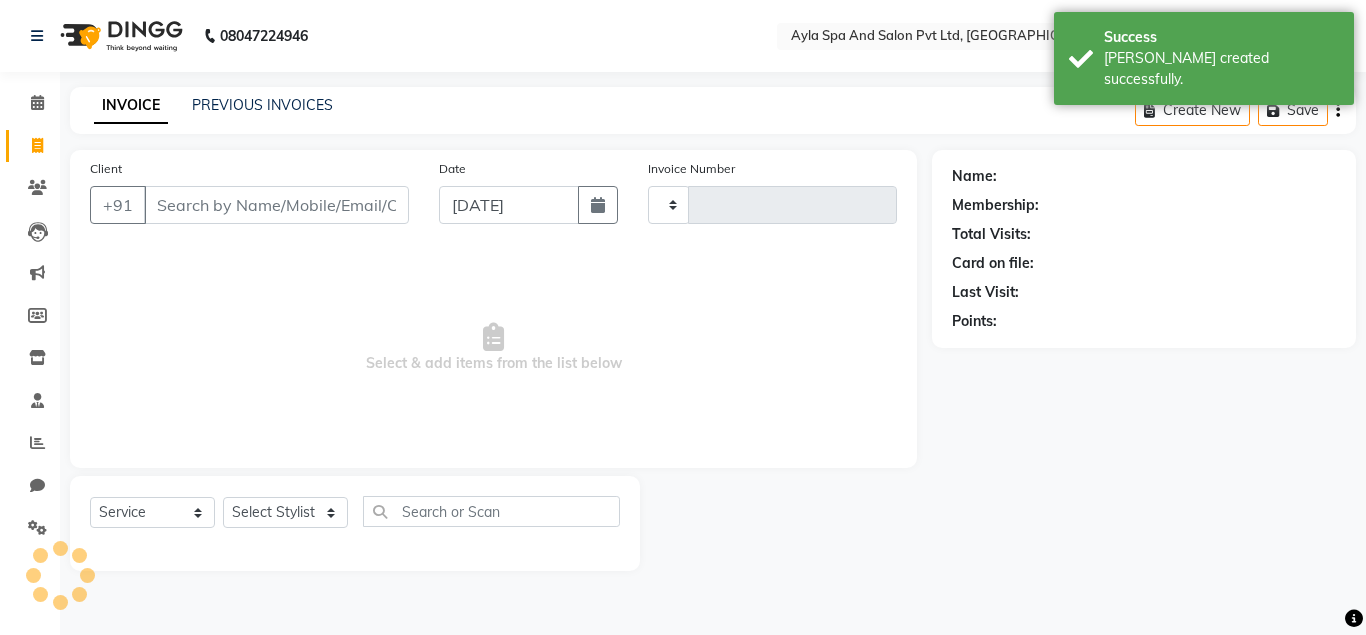 type on "0791" 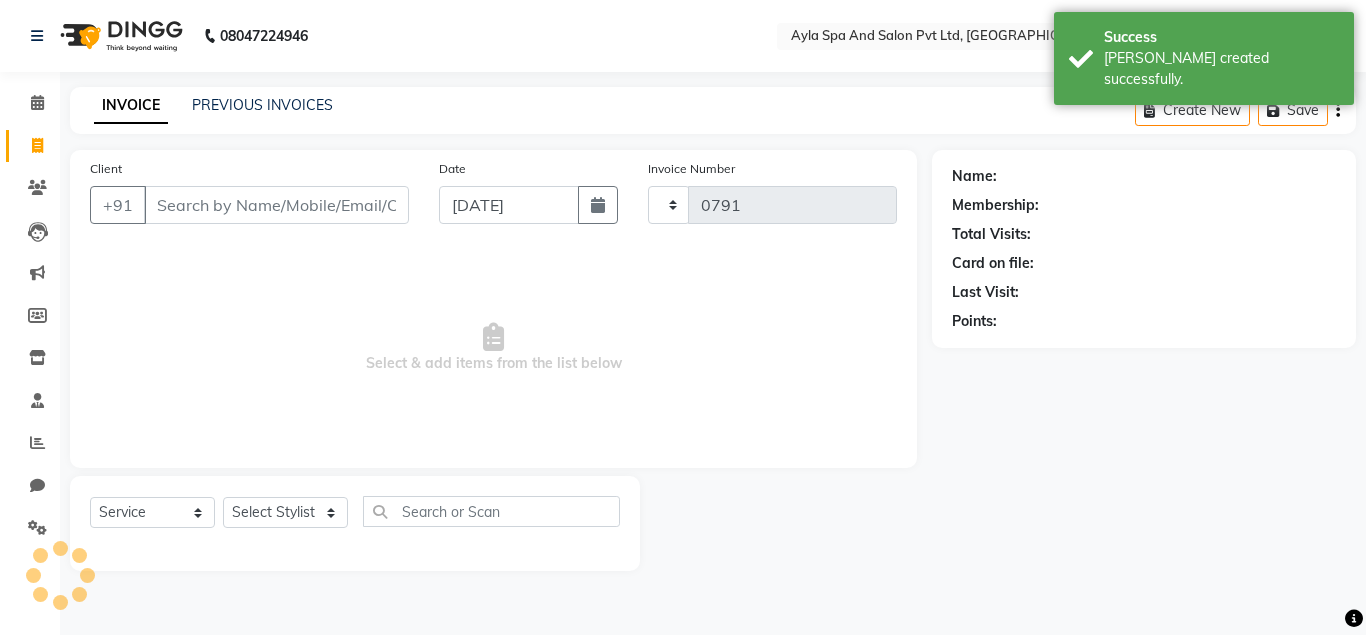 select on "7756" 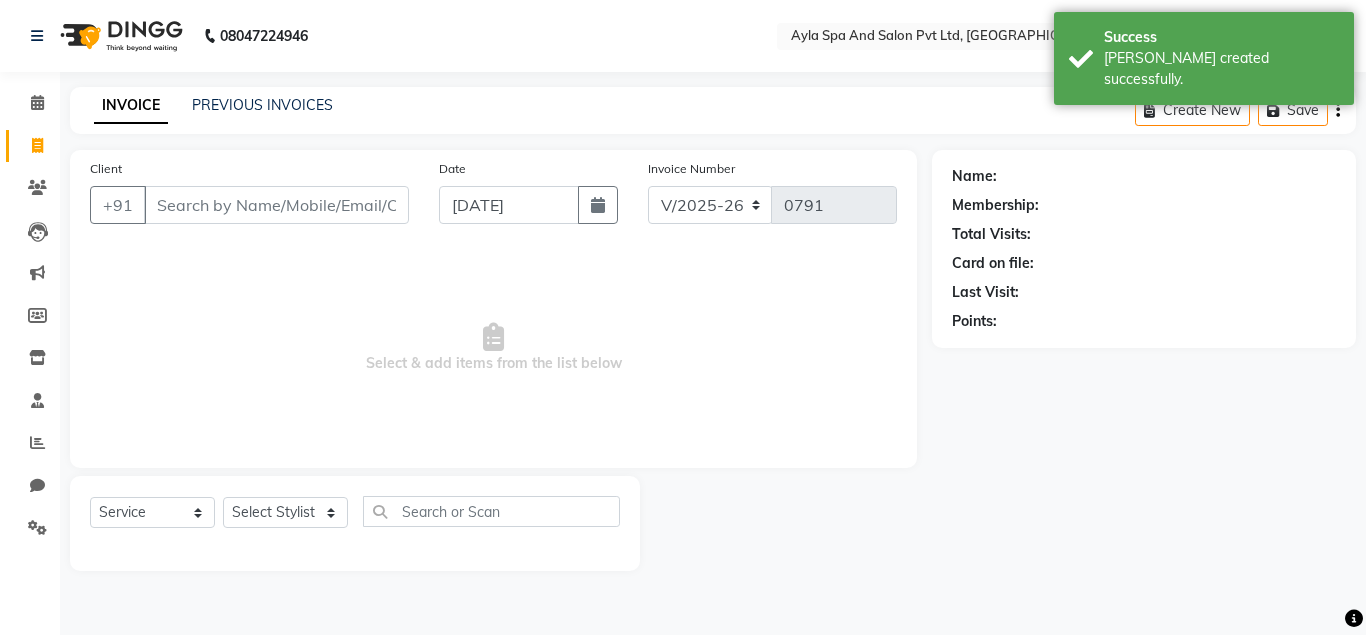 click on "Client" at bounding box center [276, 205] 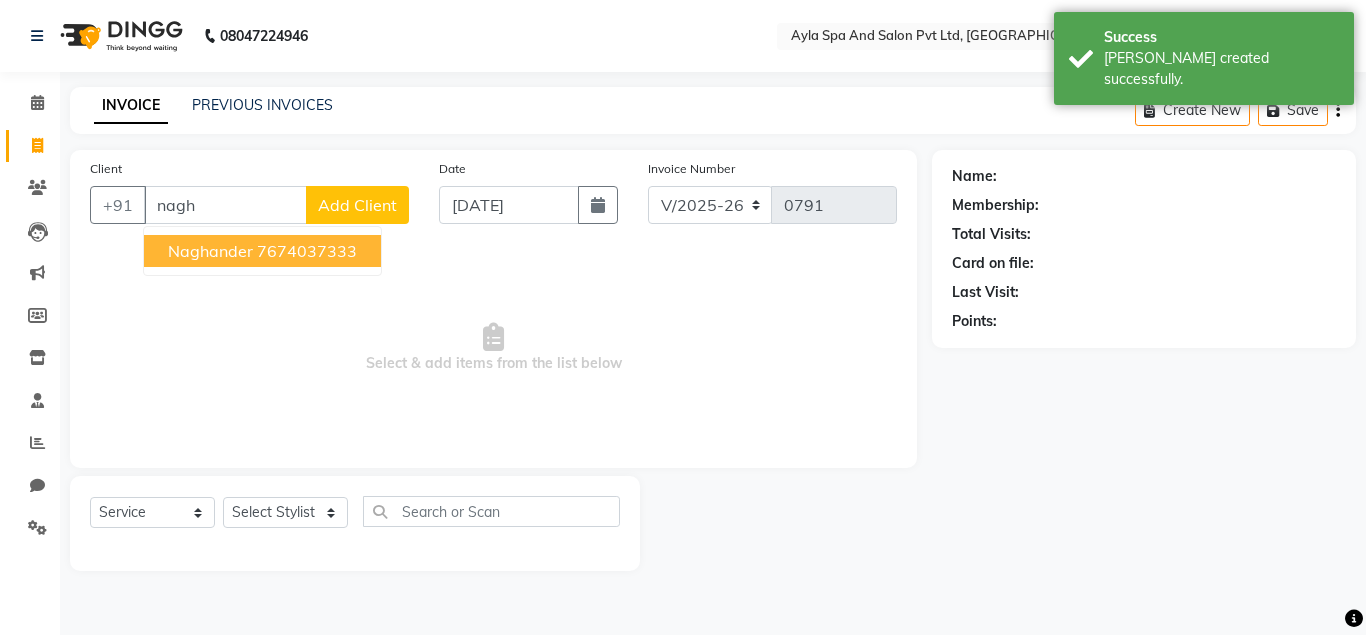 click on "naghander" at bounding box center (210, 251) 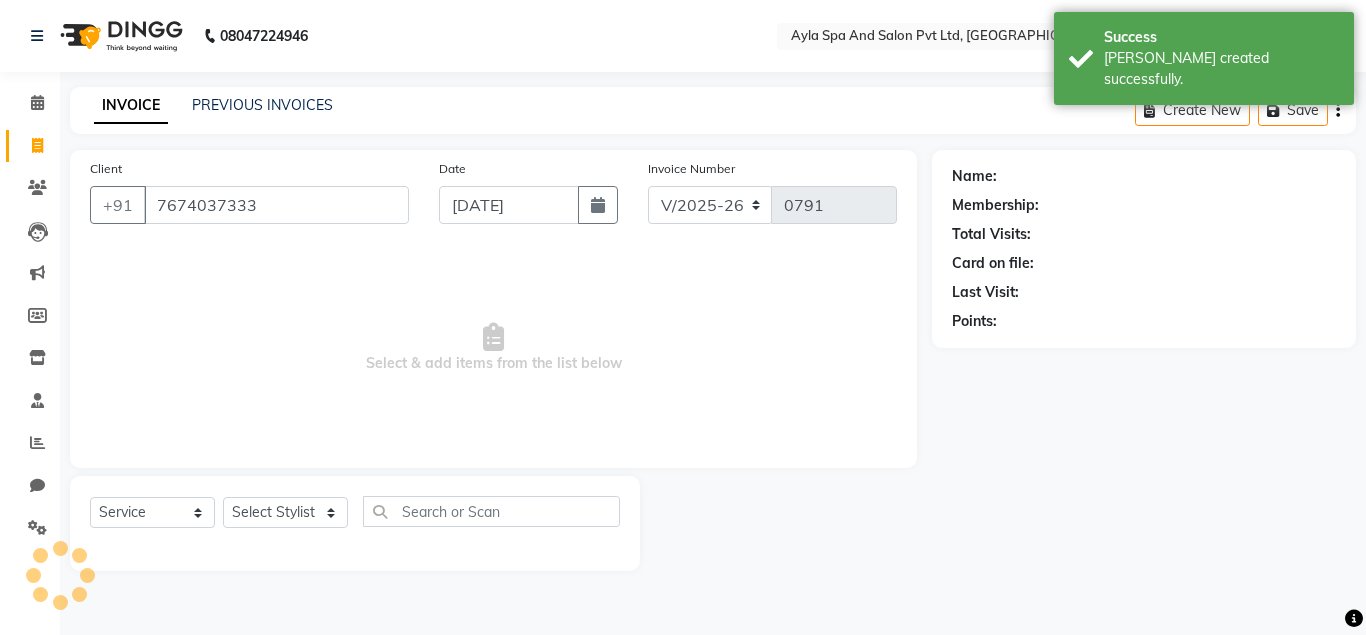 type on "7674037333" 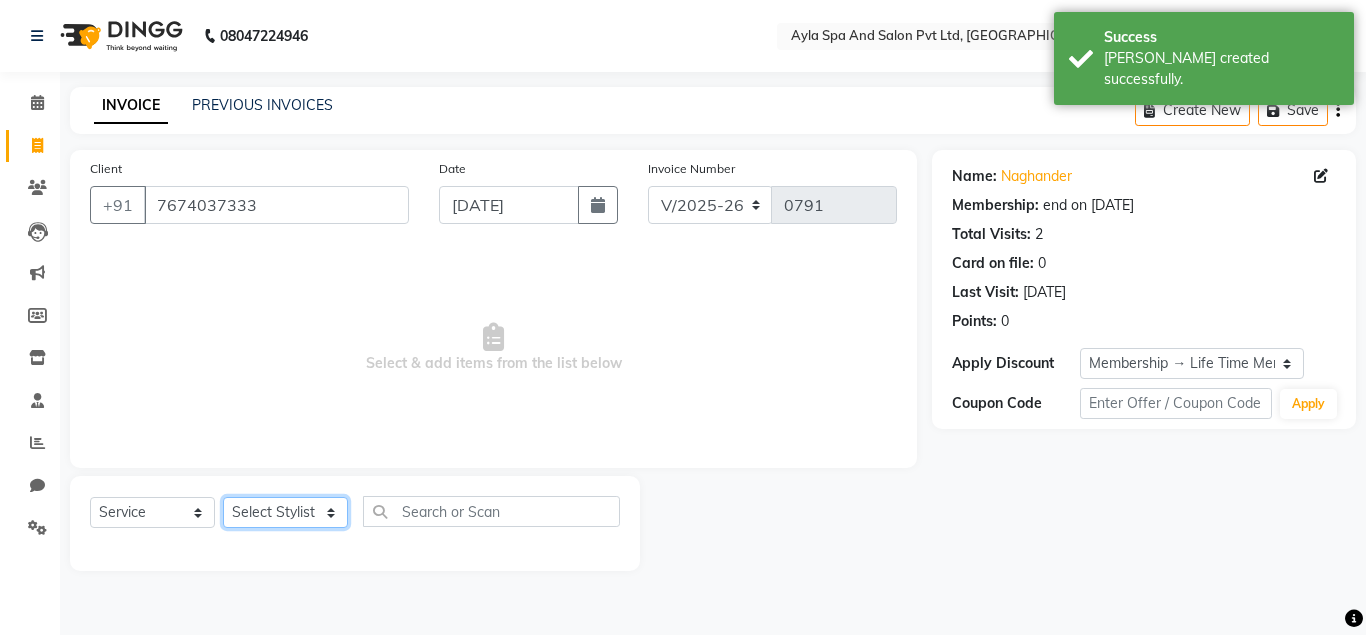click on "Select Stylist [PERSON_NAME][DATE] [PERSON_NAME] NAVEEN [PERSON_NAME] [PERSON_NAME]" 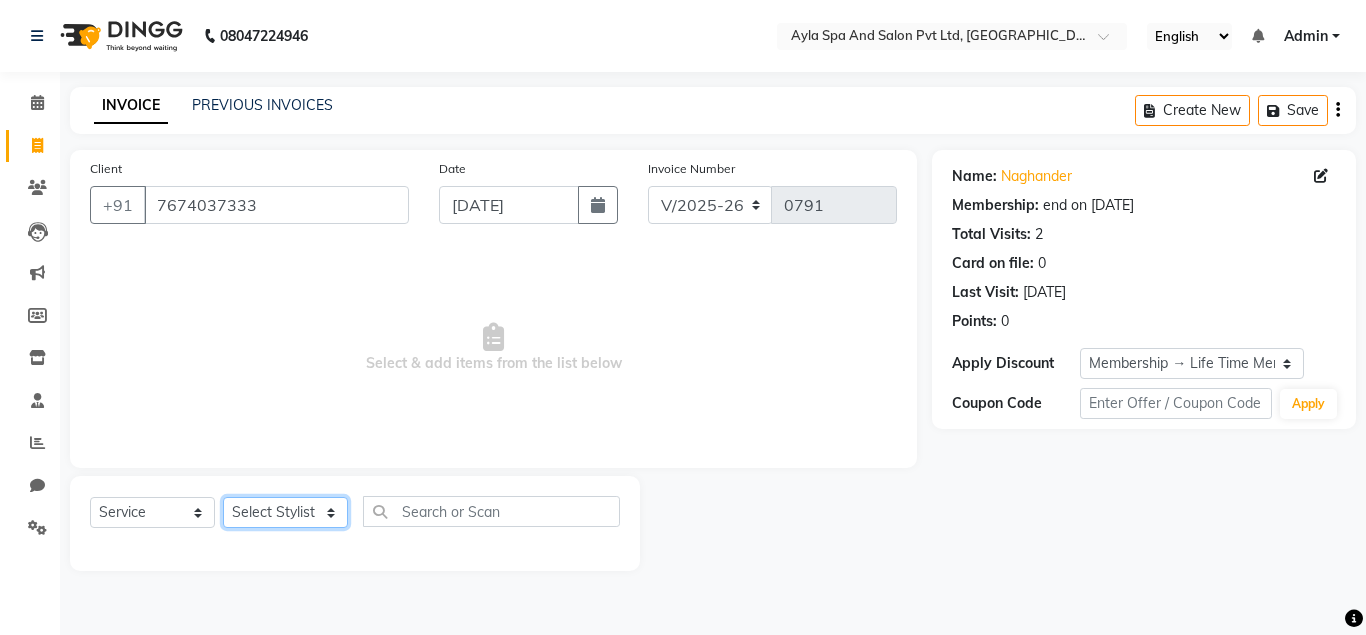 select on "85161" 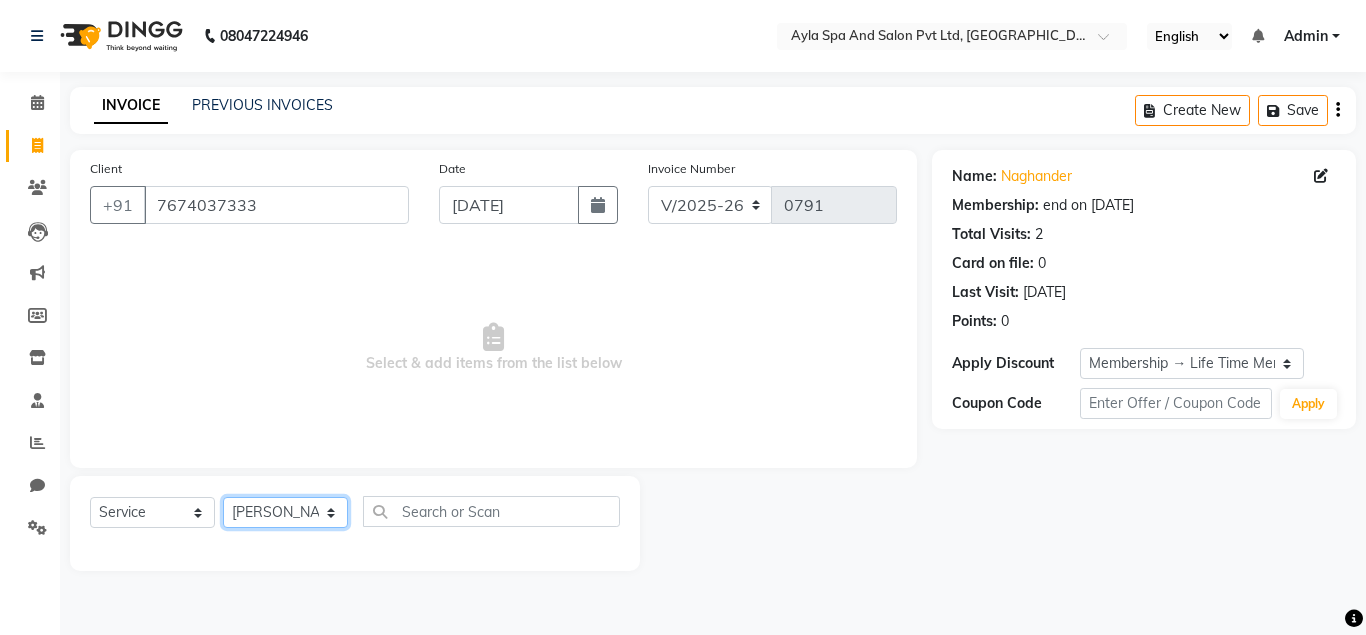 click on "[PERSON_NAME][DATE]" 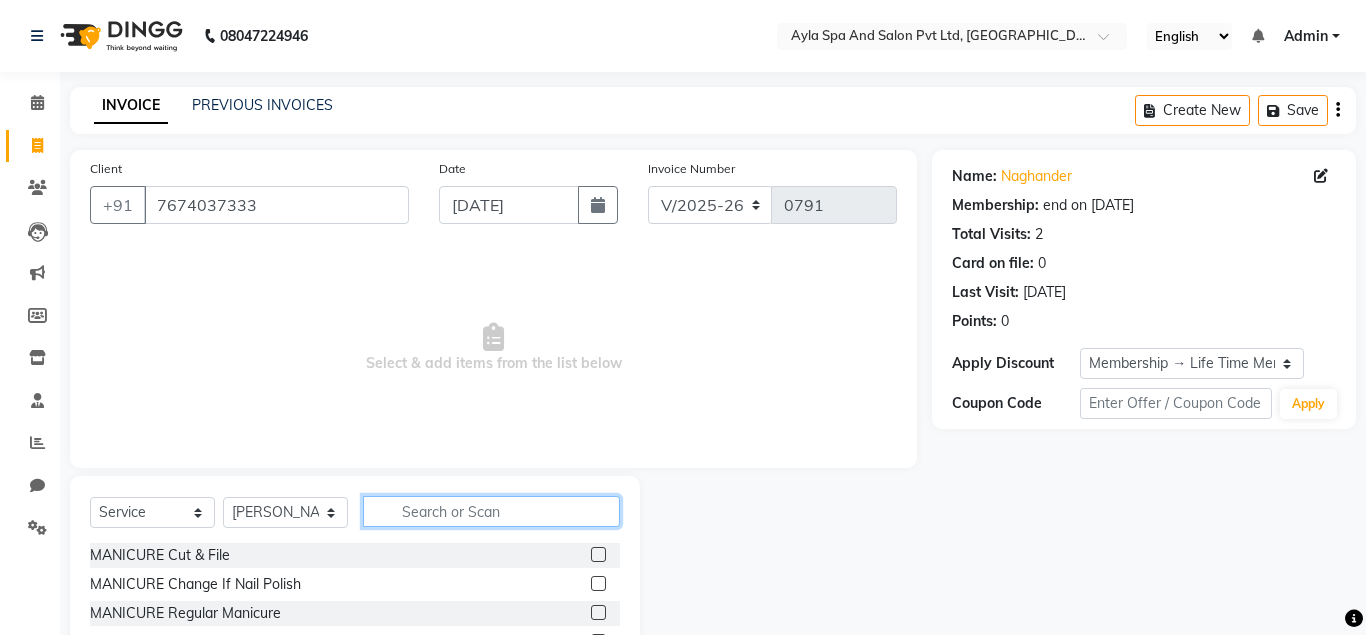 click 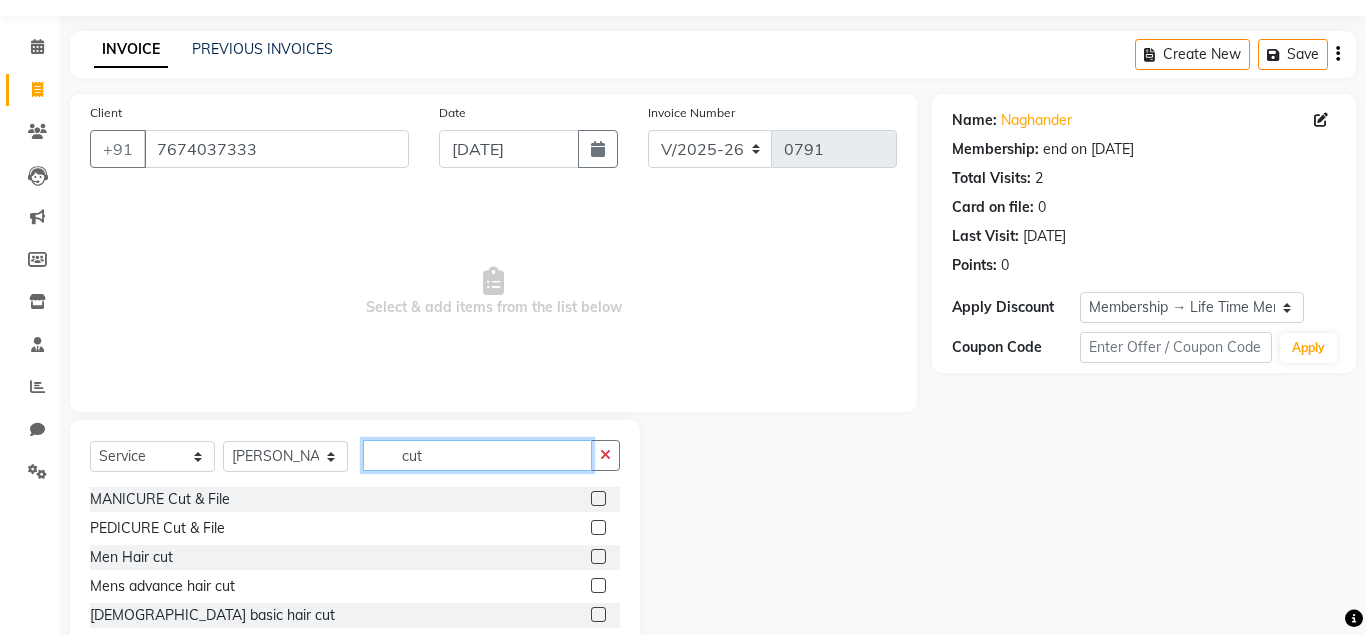 scroll, scrollTop: 102, scrollLeft: 0, axis: vertical 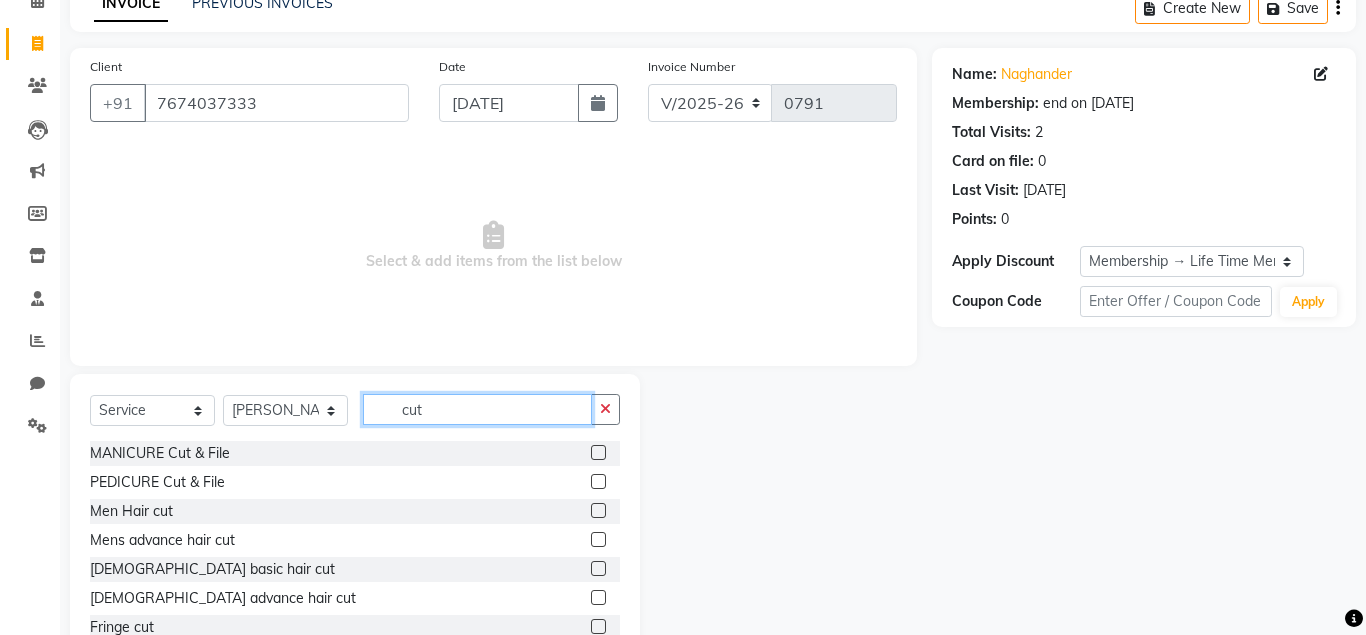 type on "cut" 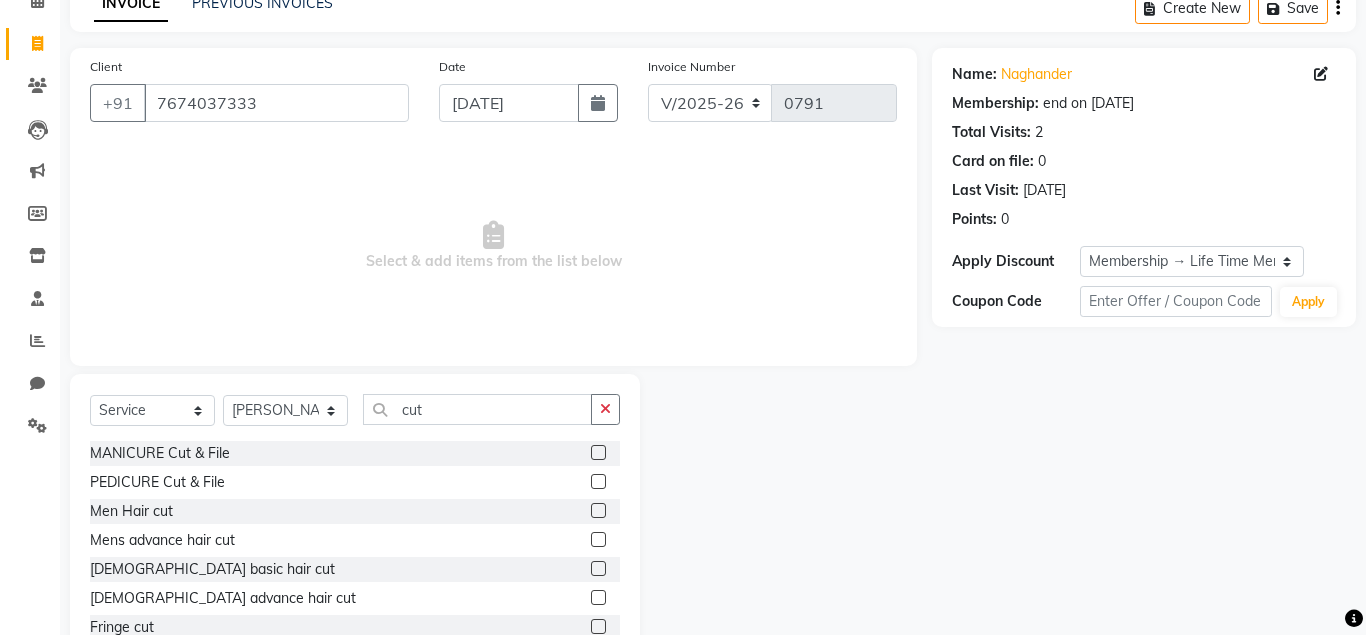 click 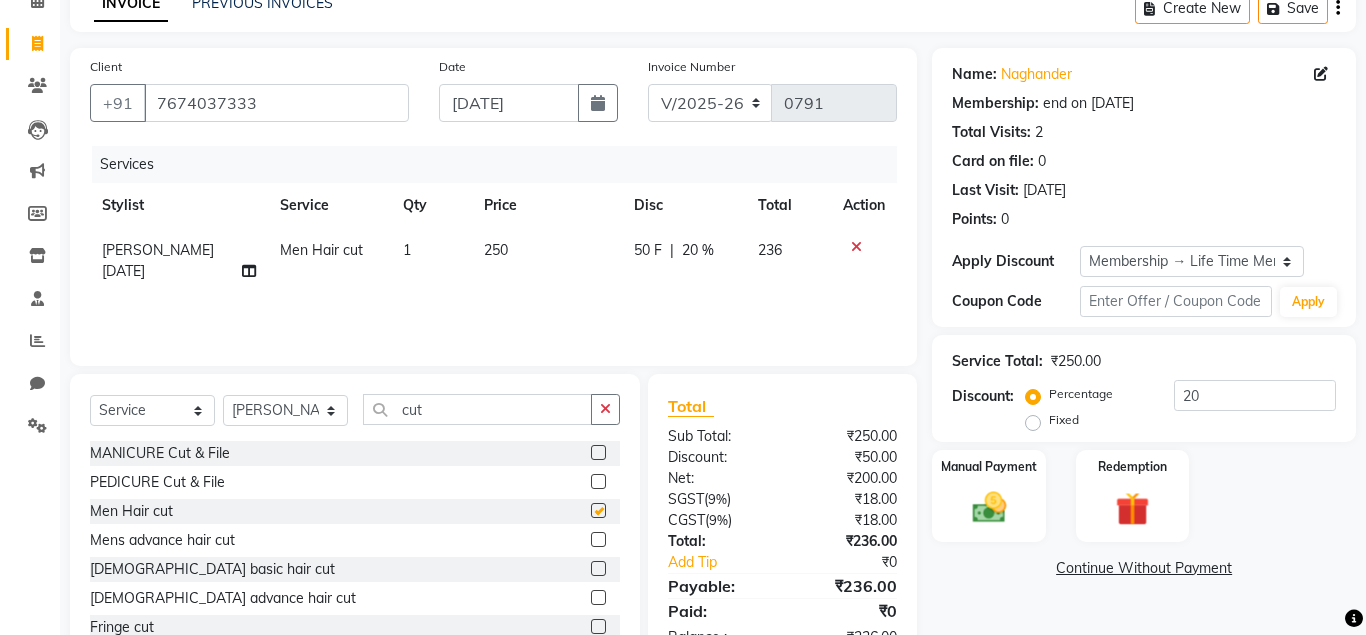 checkbox on "false" 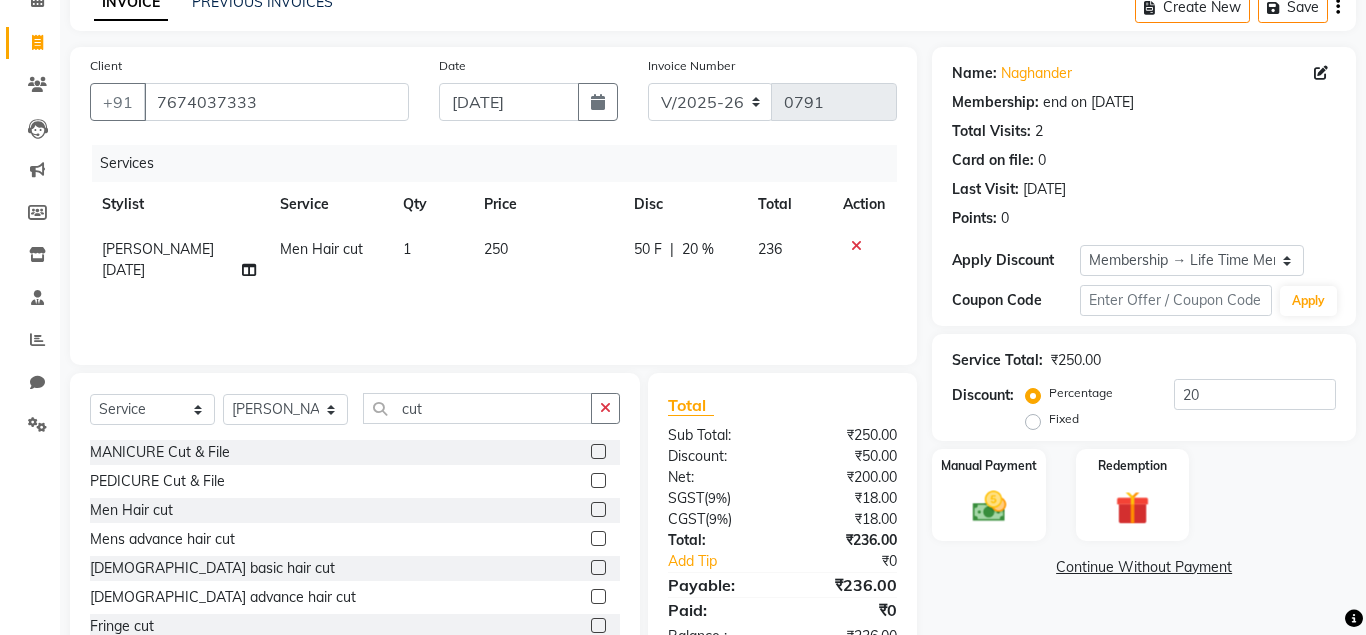 scroll, scrollTop: 166, scrollLeft: 0, axis: vertical 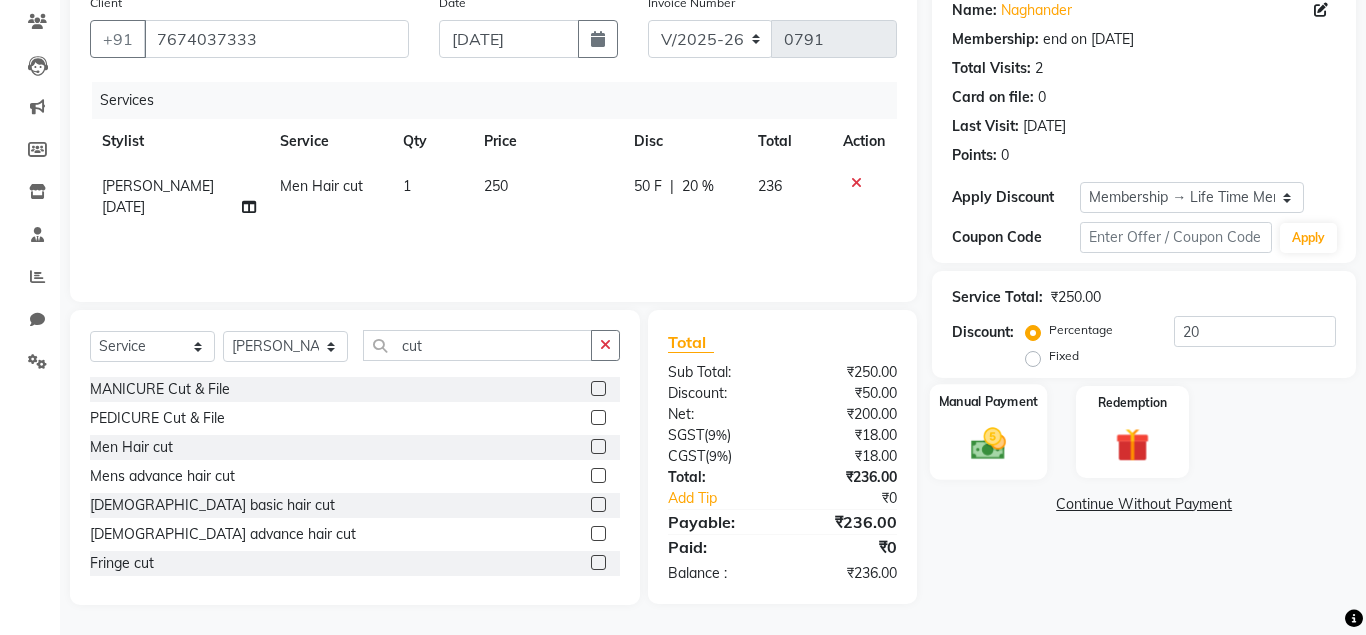 click 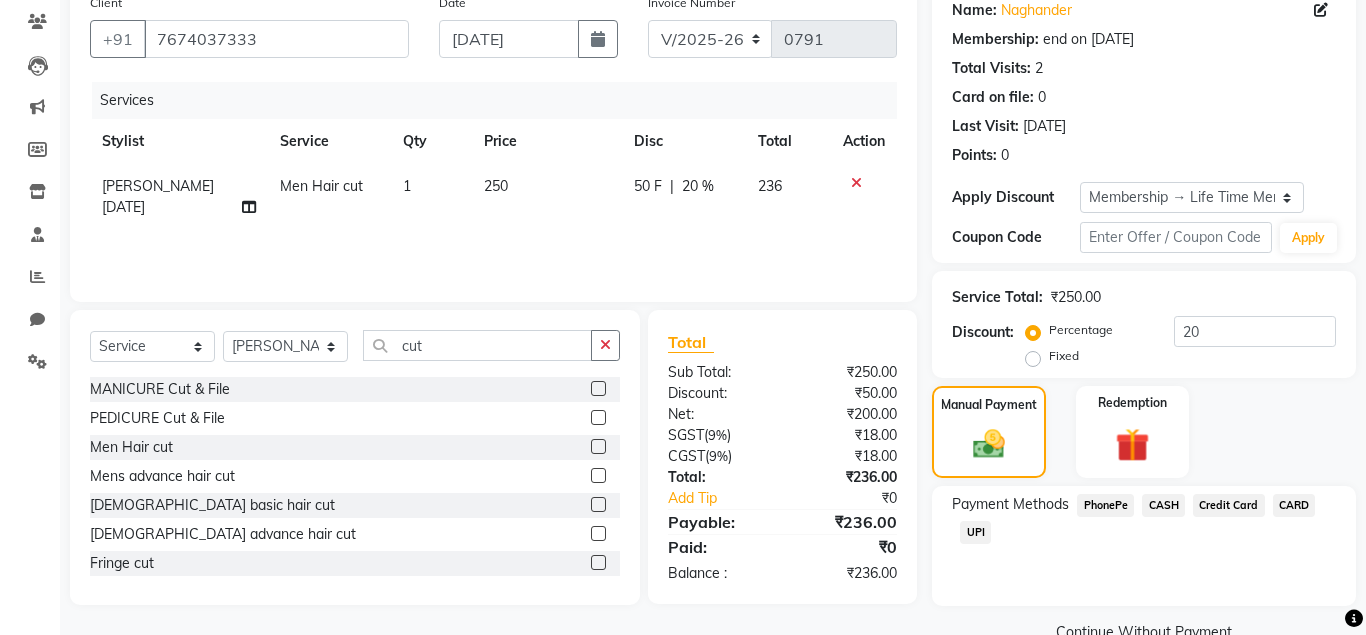 click on "UPI" 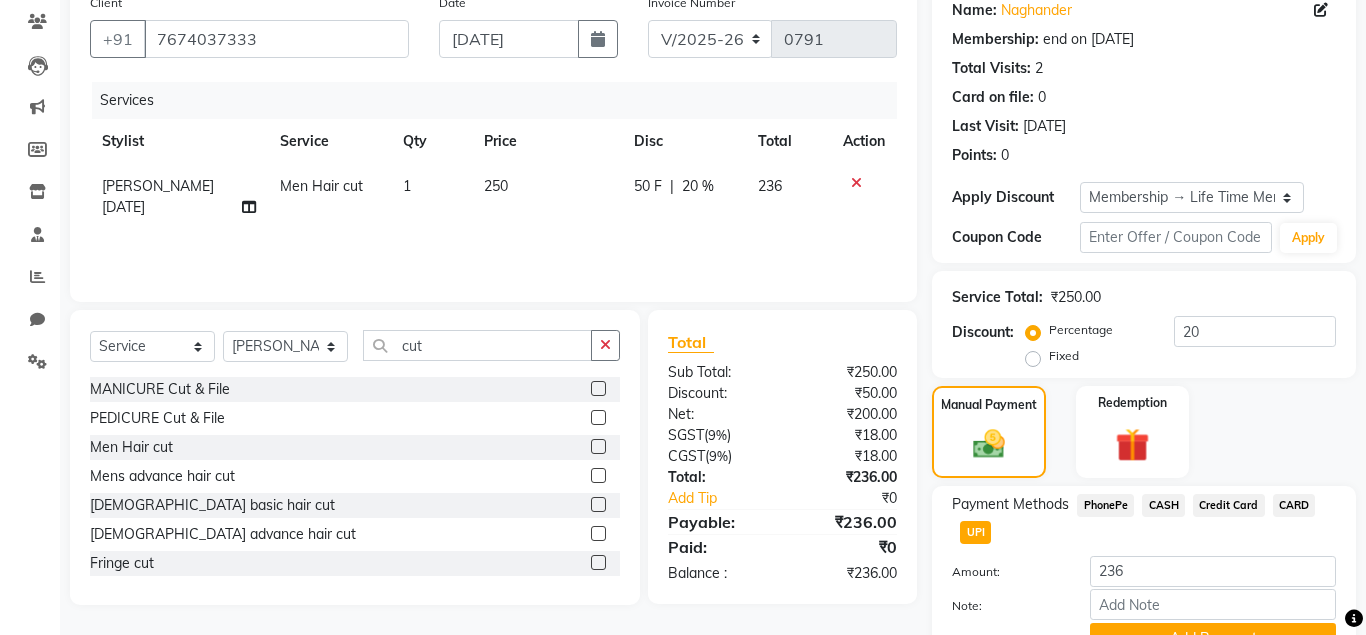 scroll, scrollTop: 263, scrollLeft: 0, axis: vertical 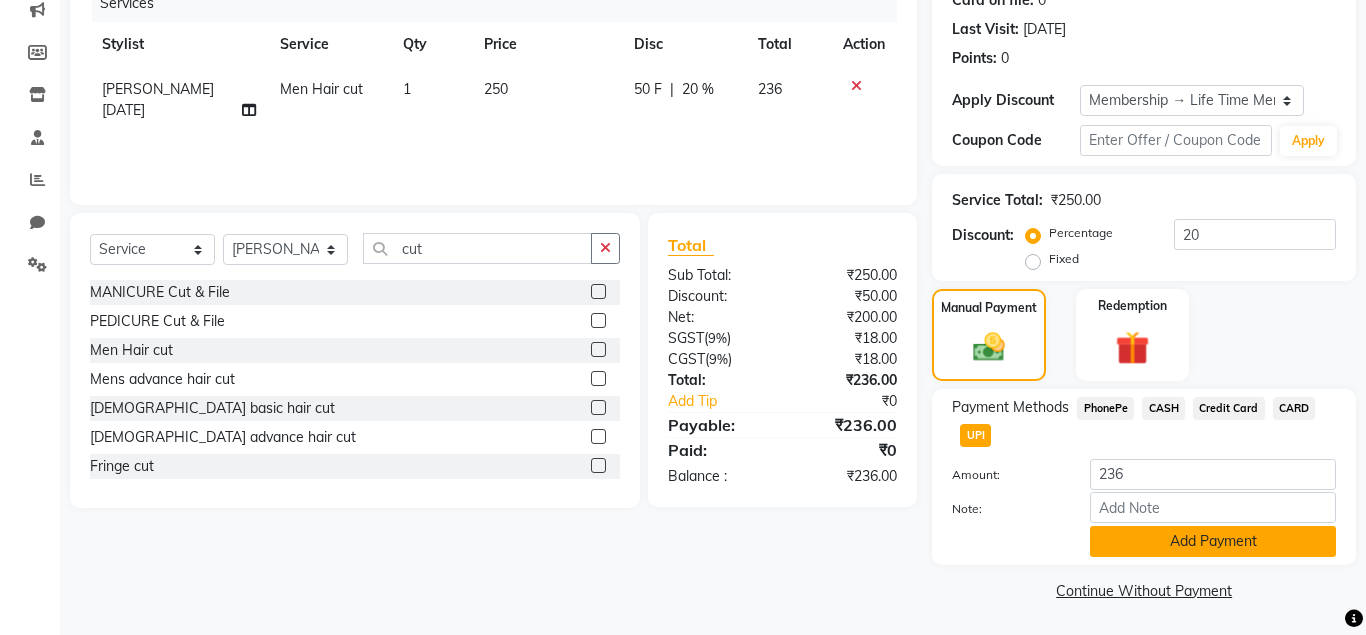 click on "Add Payment" 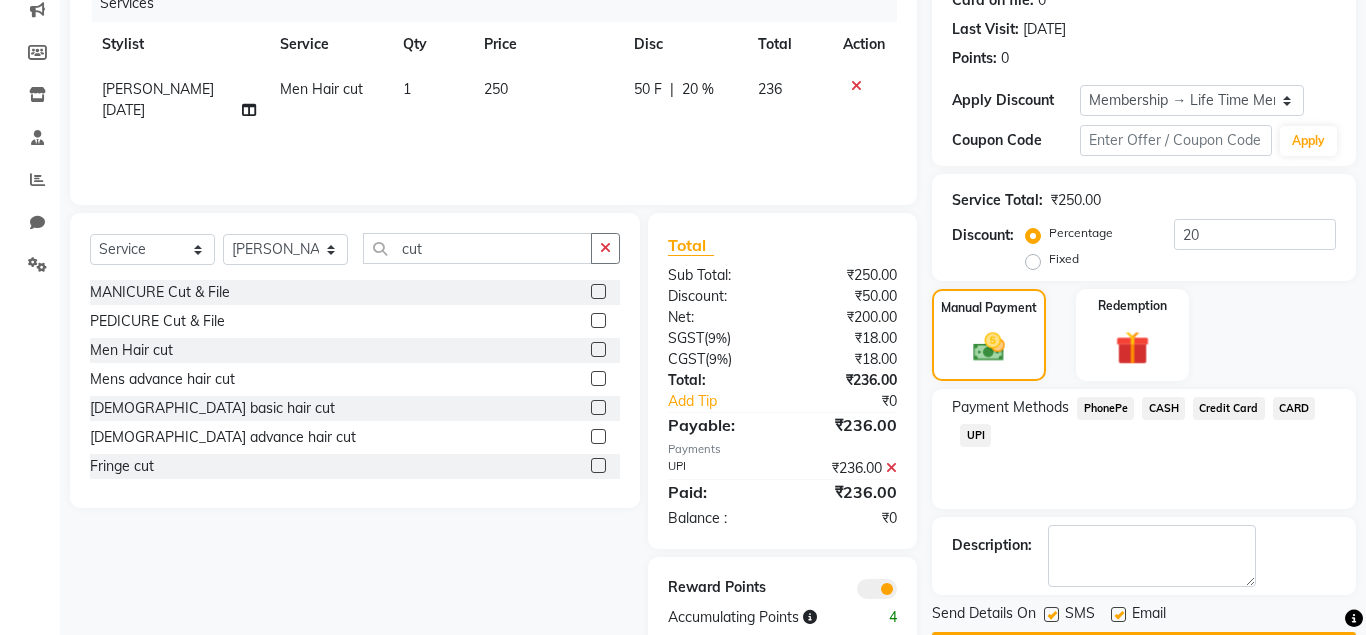 scroll, scrollTop: 321, scrollLeft: 0, axis: vertical 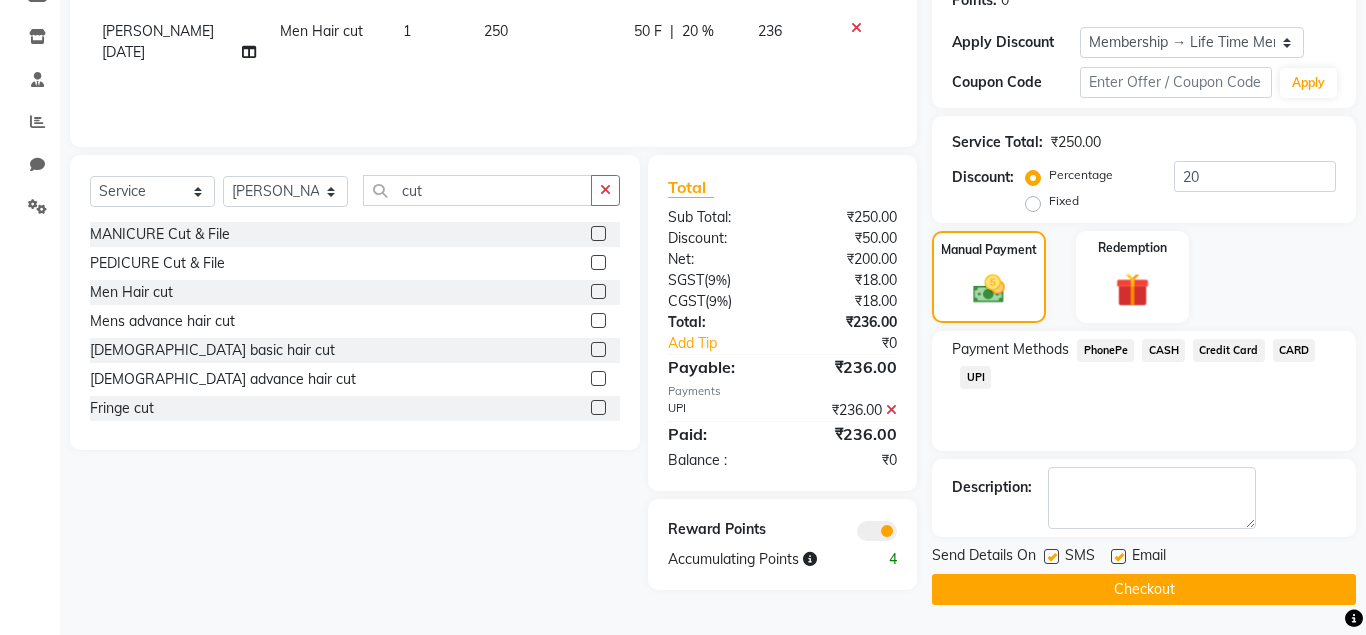click 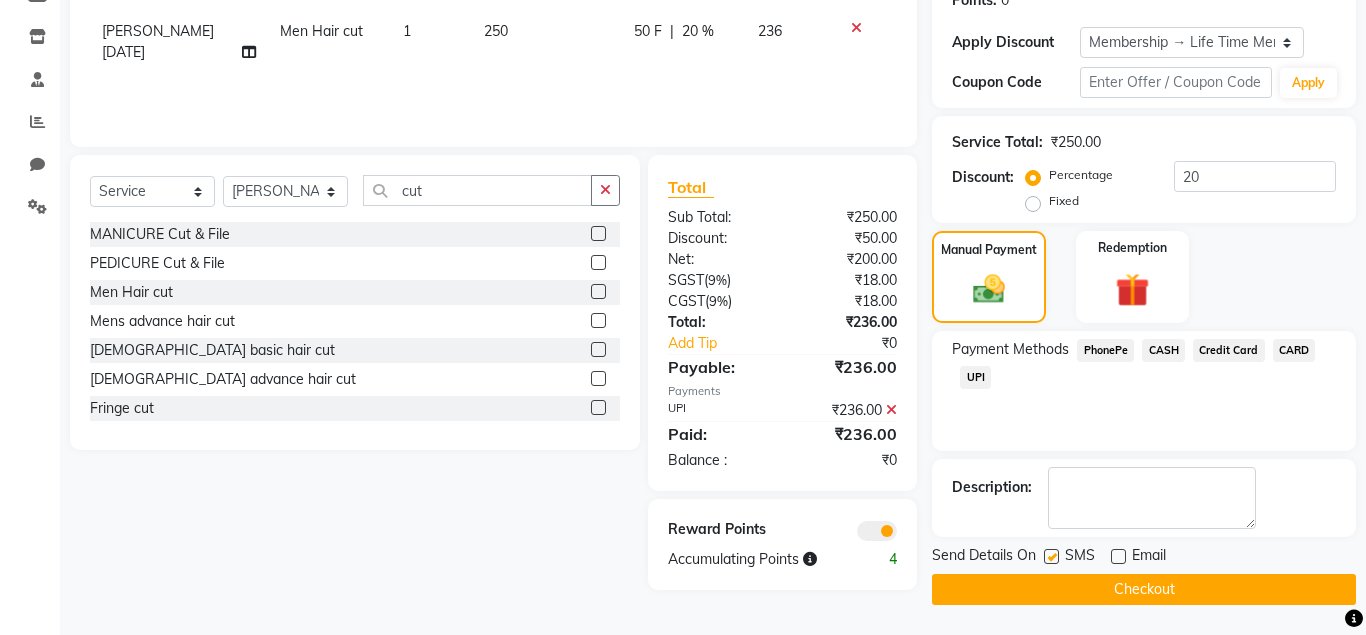 click on "Checkout" 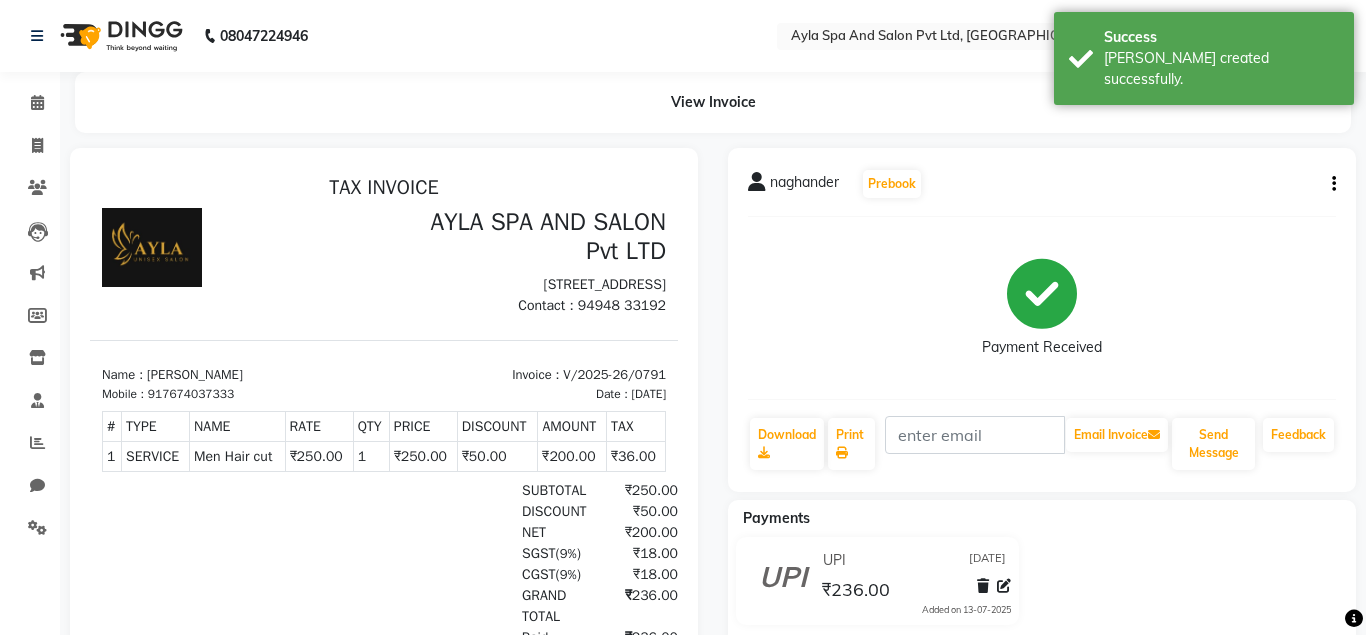 scroll, scrollTop: 0, scrollLeft: 0, axis: both 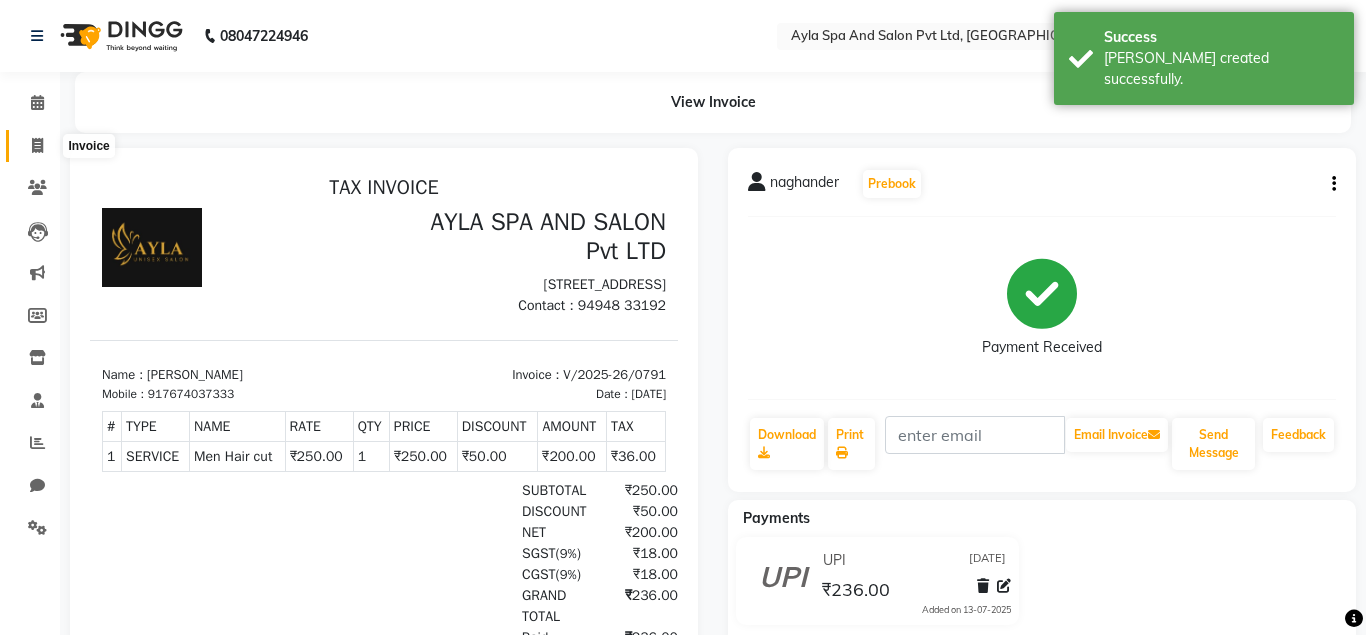 click 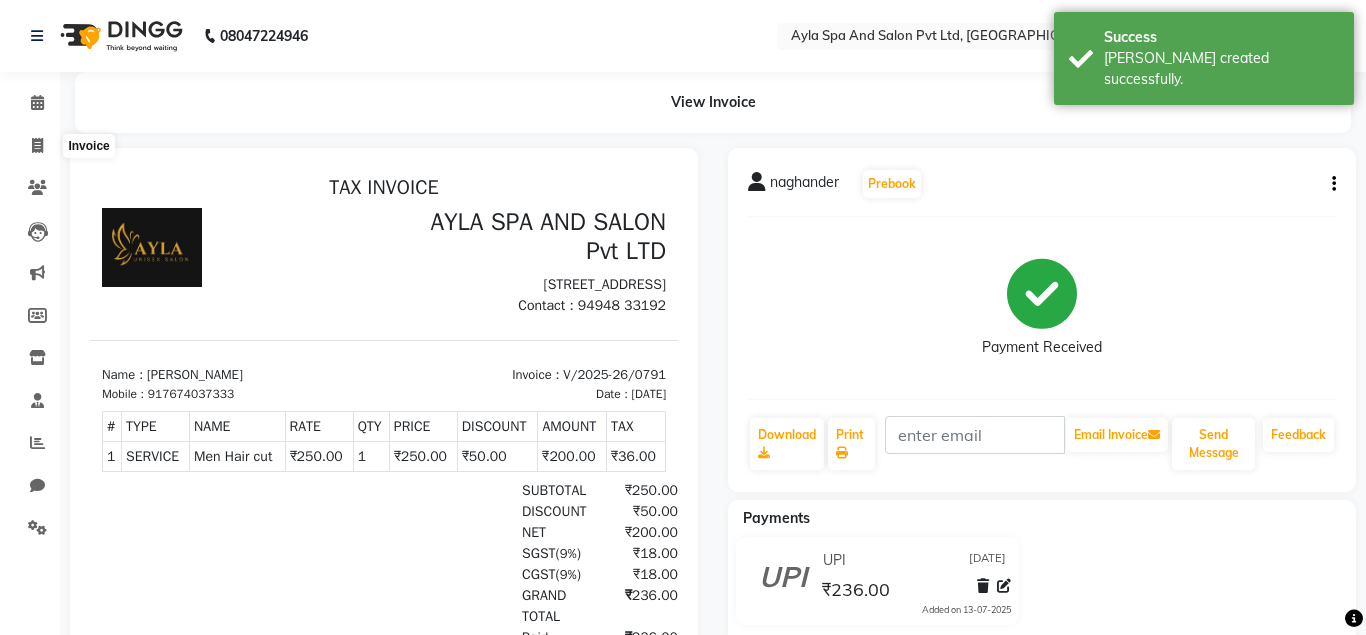 select on "7756" 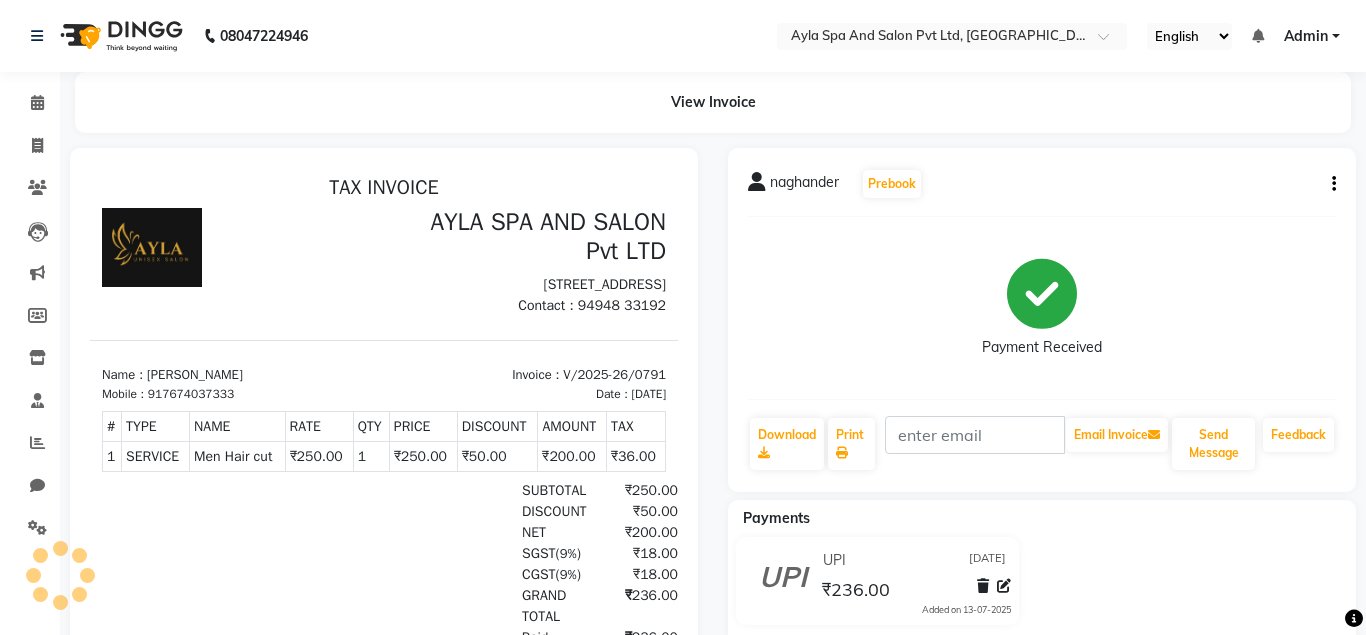 scroll, scrollTop: 0, scrollLeft: 0, axis: both 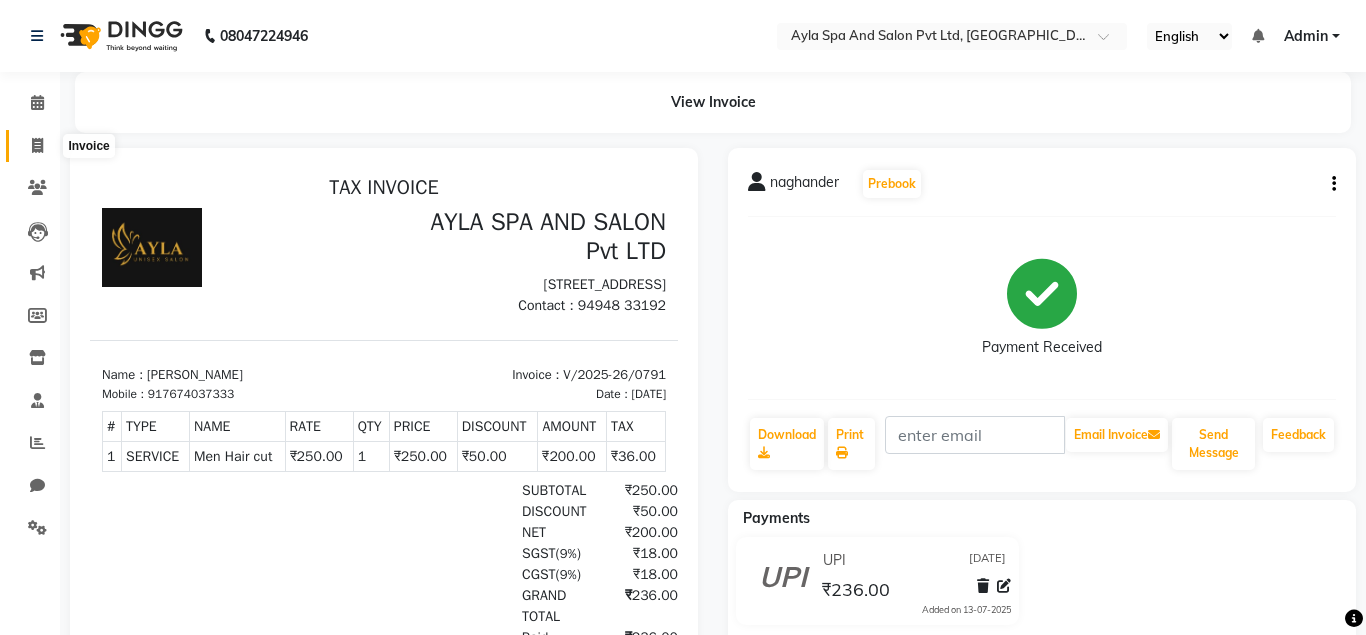 click 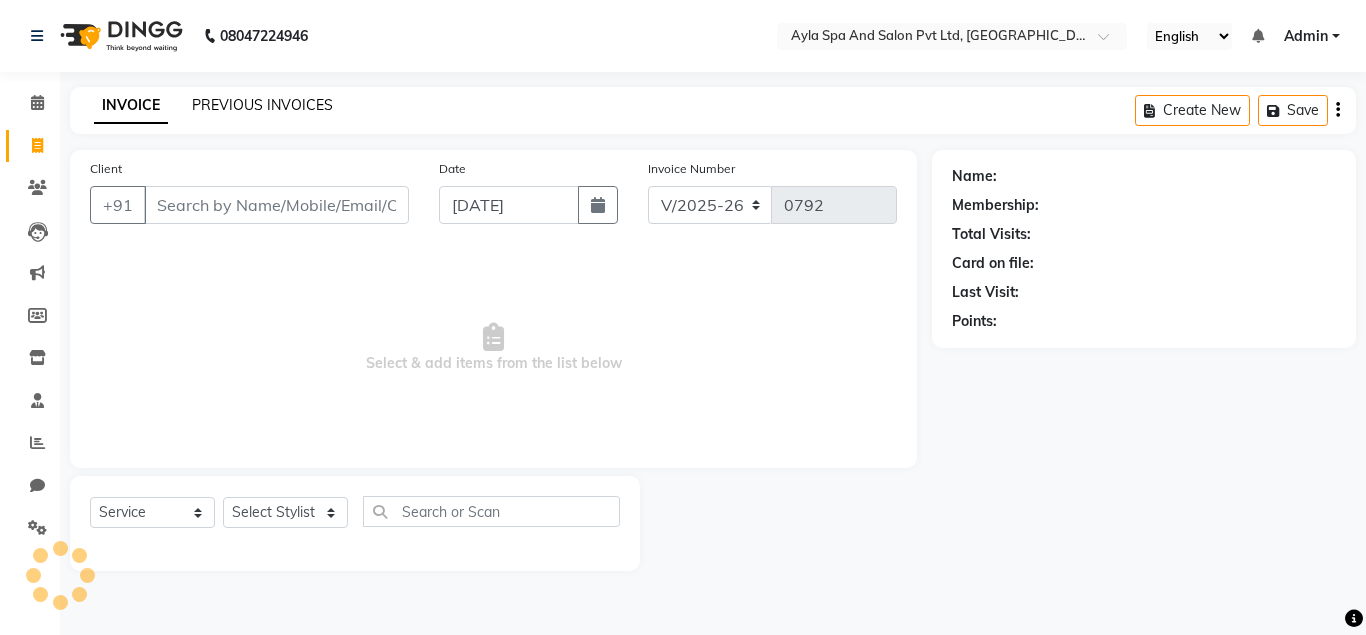 click on "PREVIOUS INVOICES" 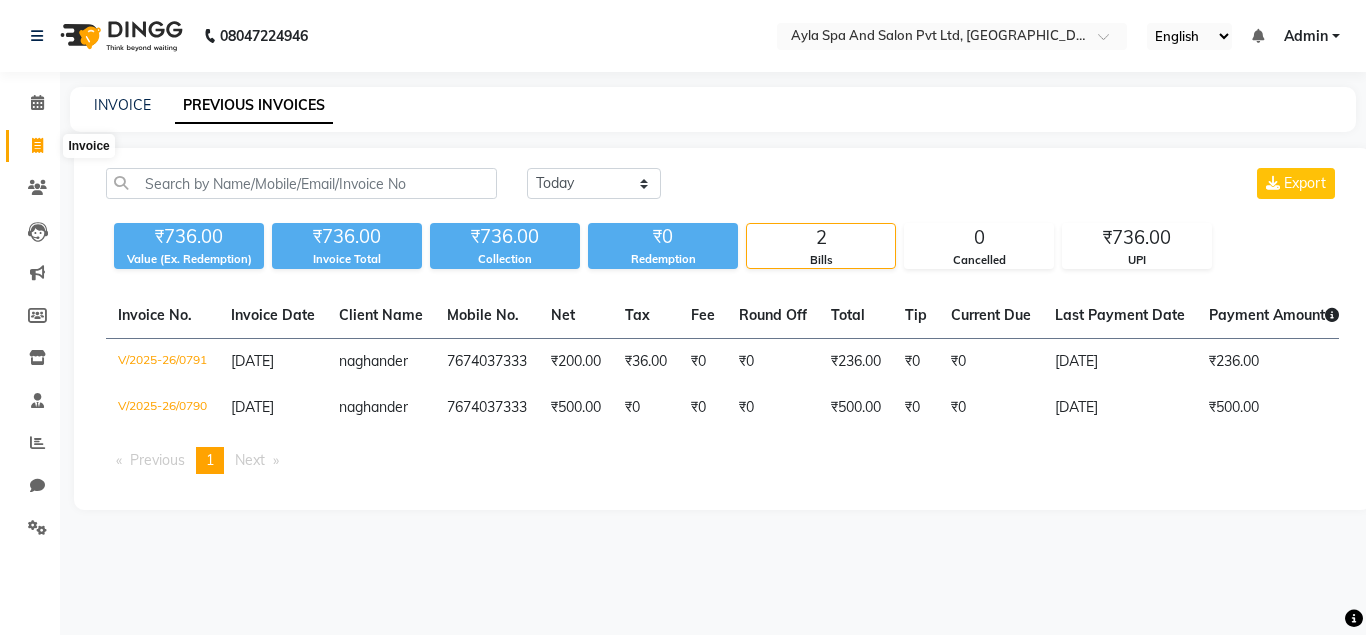 click 